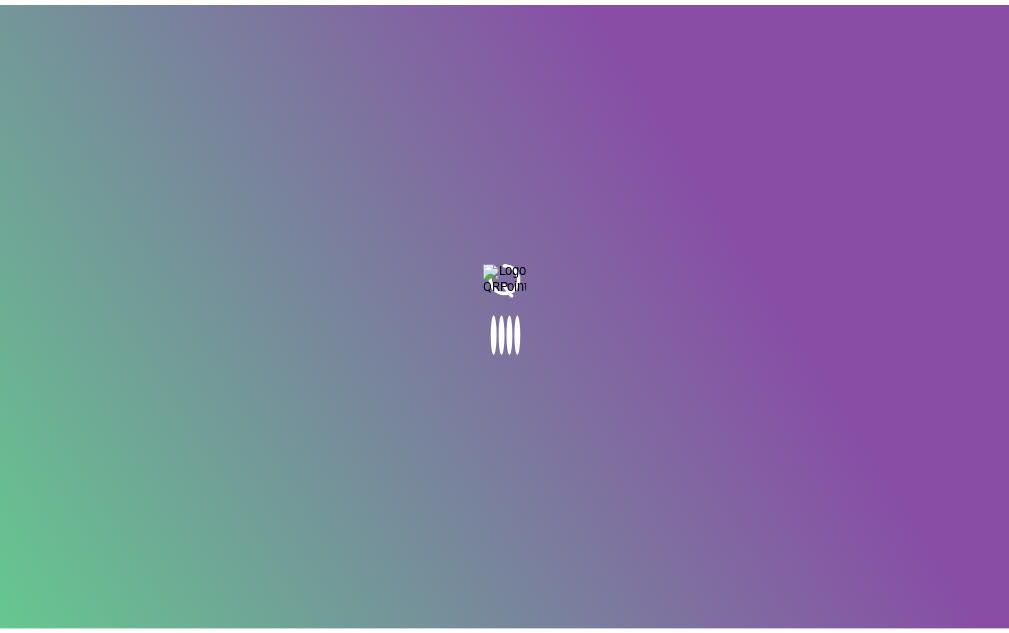 scroll, scrollTop: 0, scrollLeft: 0, axis: both 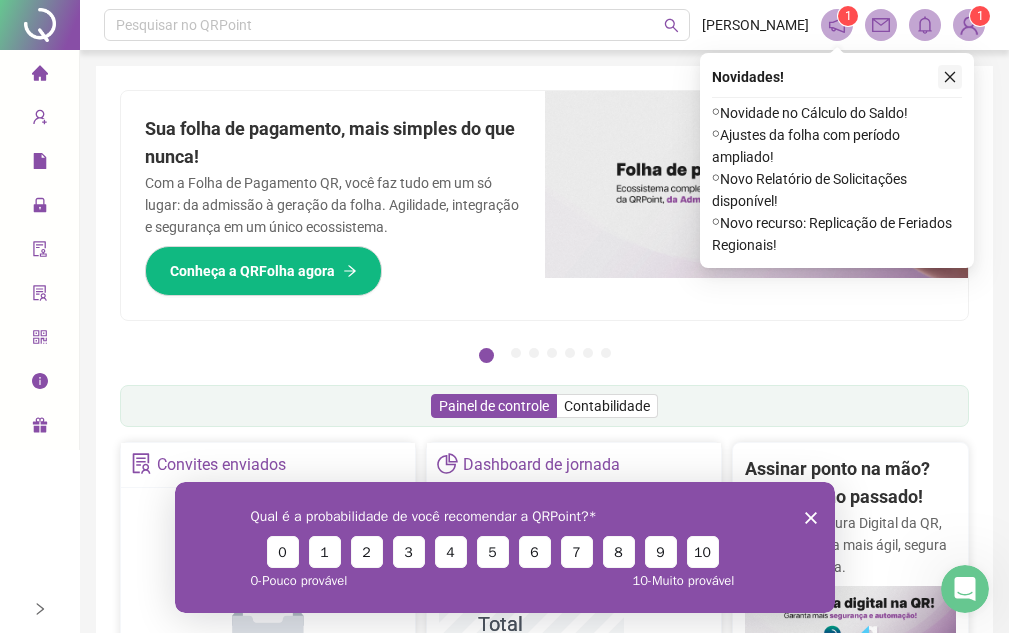 click 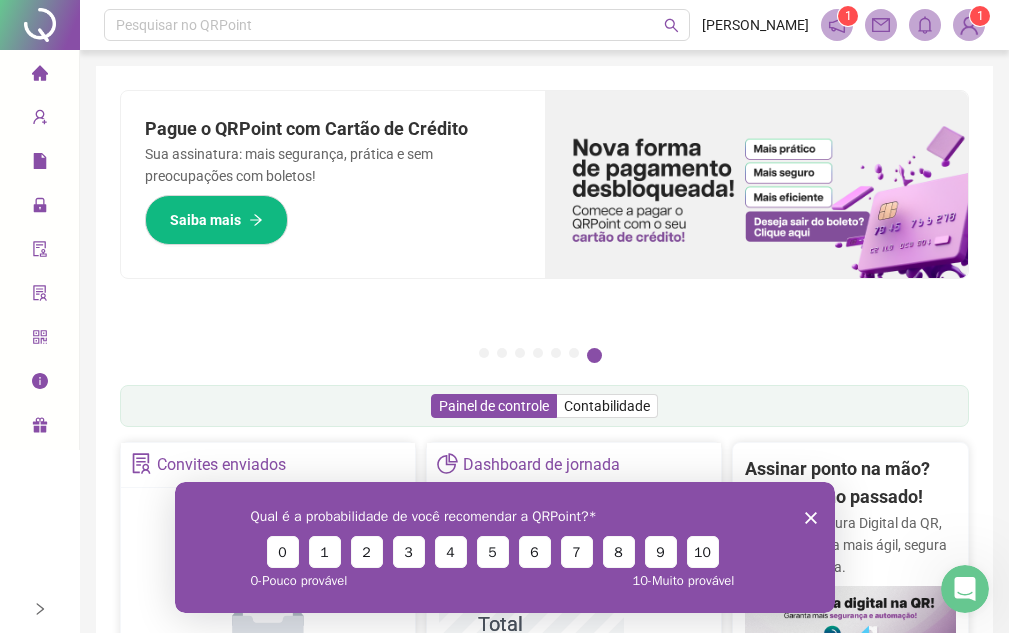 click 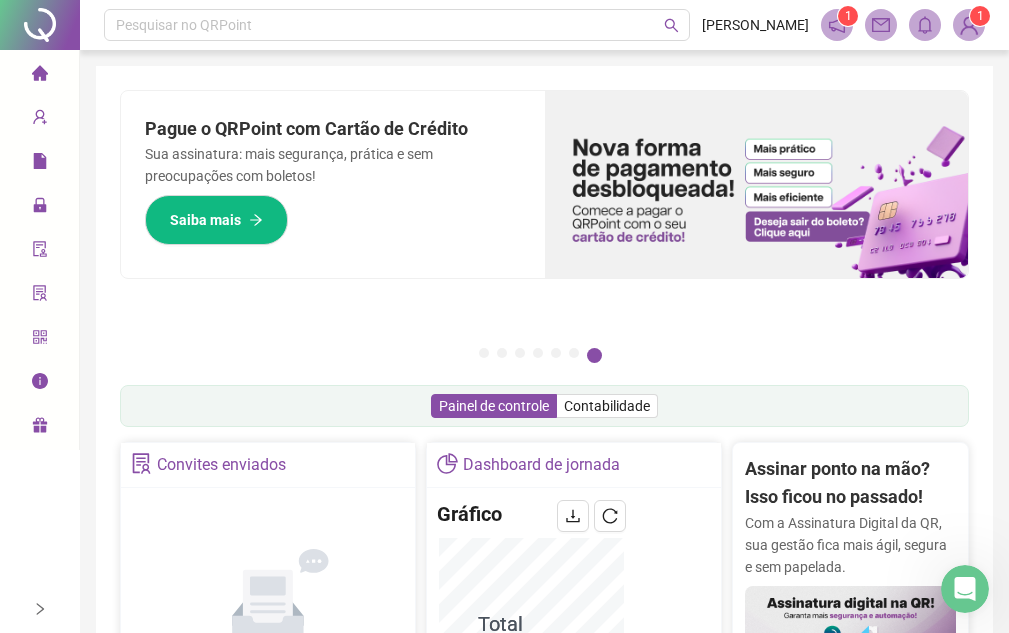 click 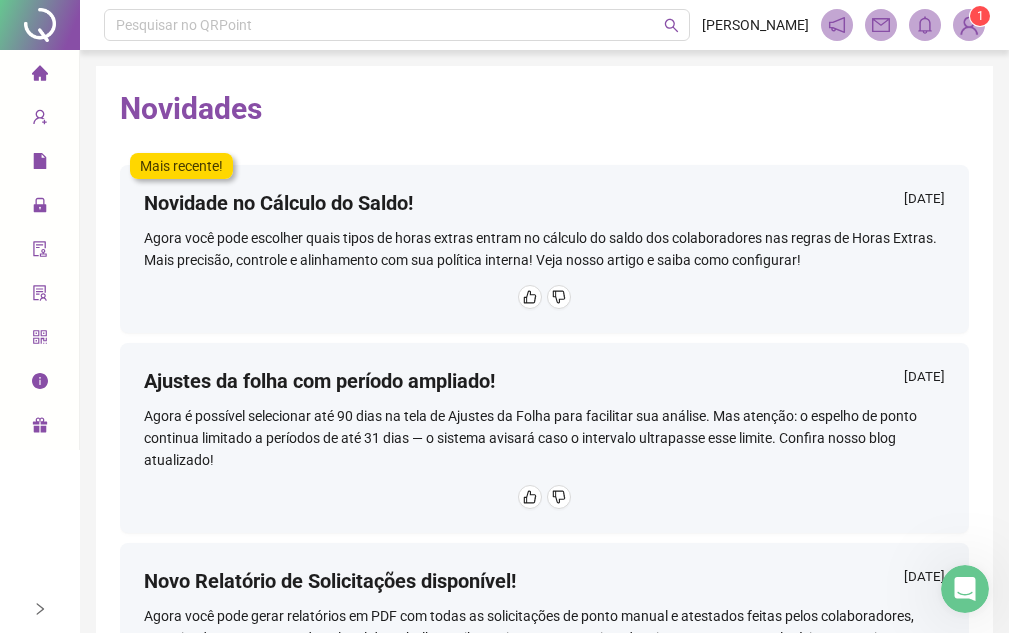 click at bounding box center (969, 25) 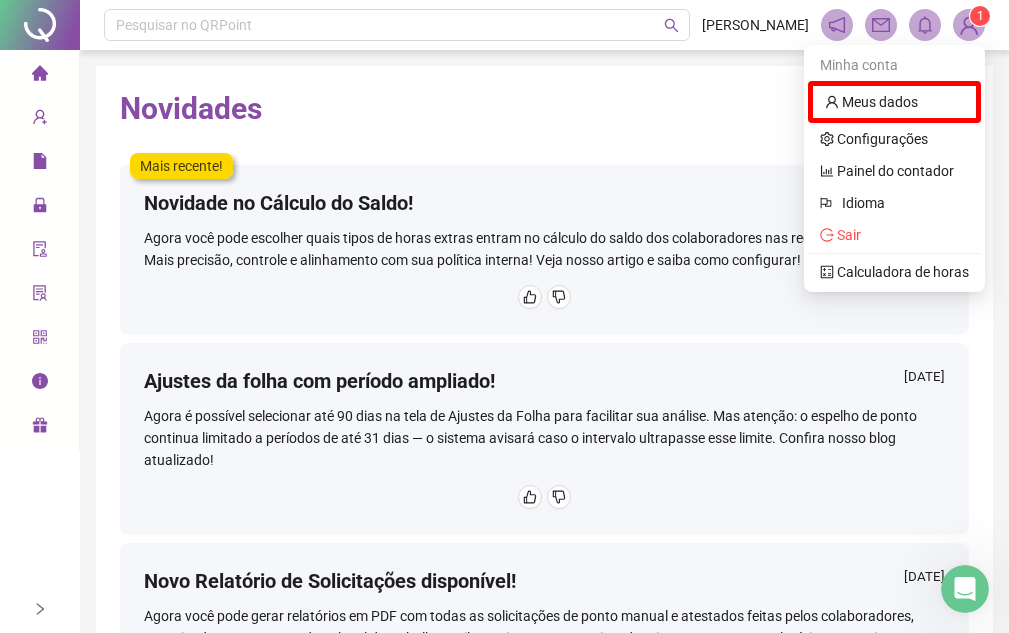 click at bounding box center [969, 25] 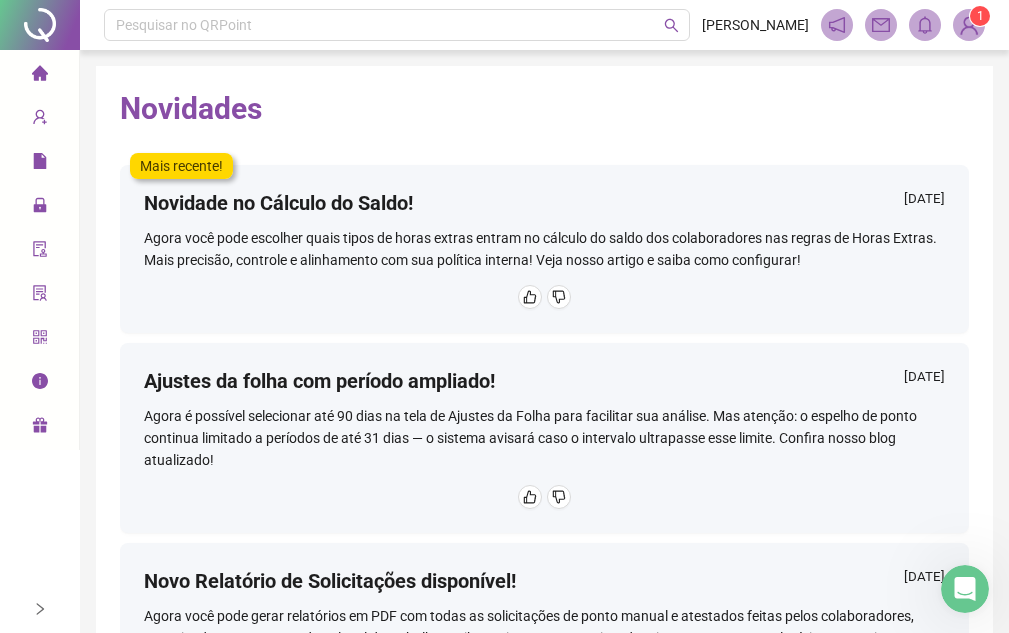 click on "1" at bounding box center [980, 16] 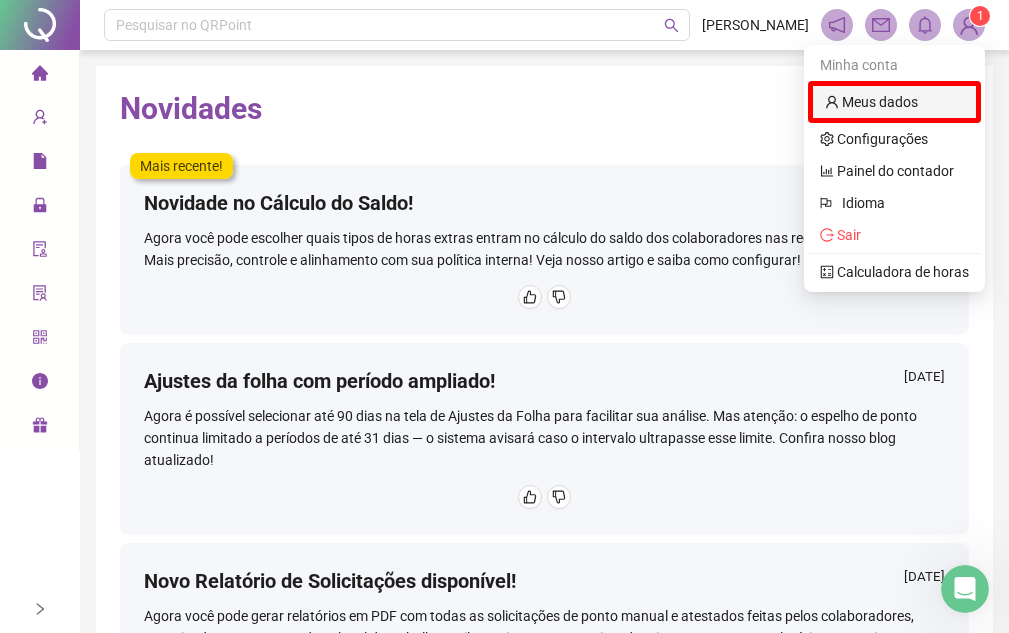click on "Meus dados" at bounding box center [871, 102] 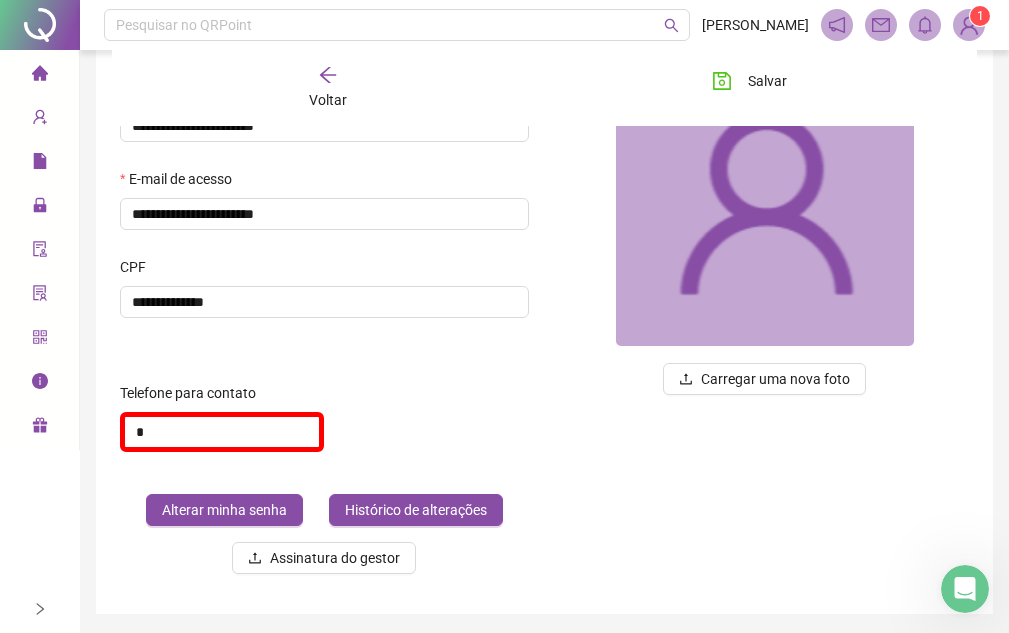 scroll, scrollTop: 245, scrollLeft: 0, axis: vertical 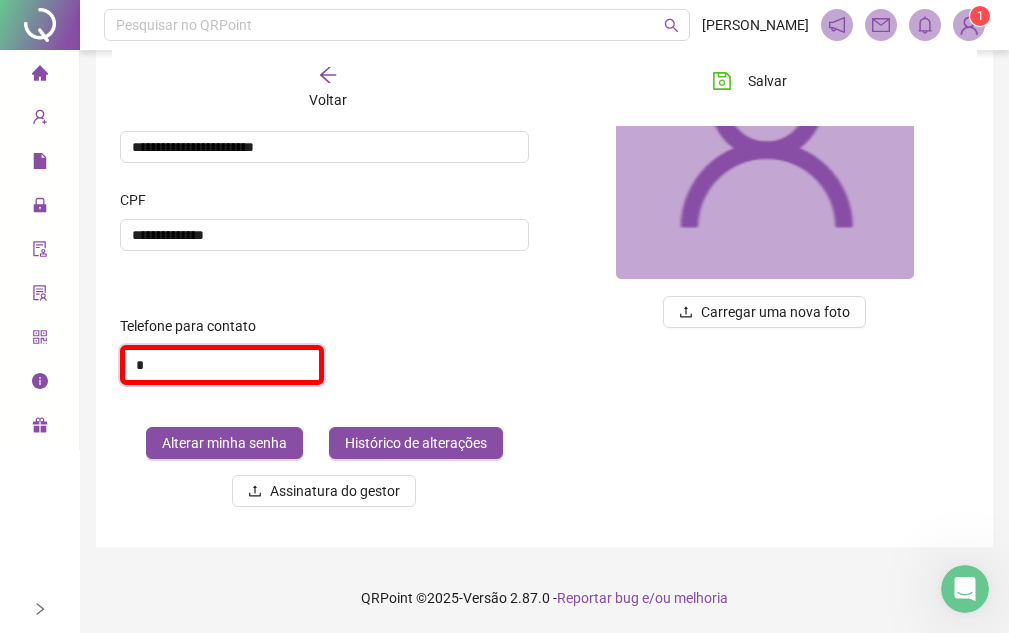 click on "*" at bounding box center (222, 365) 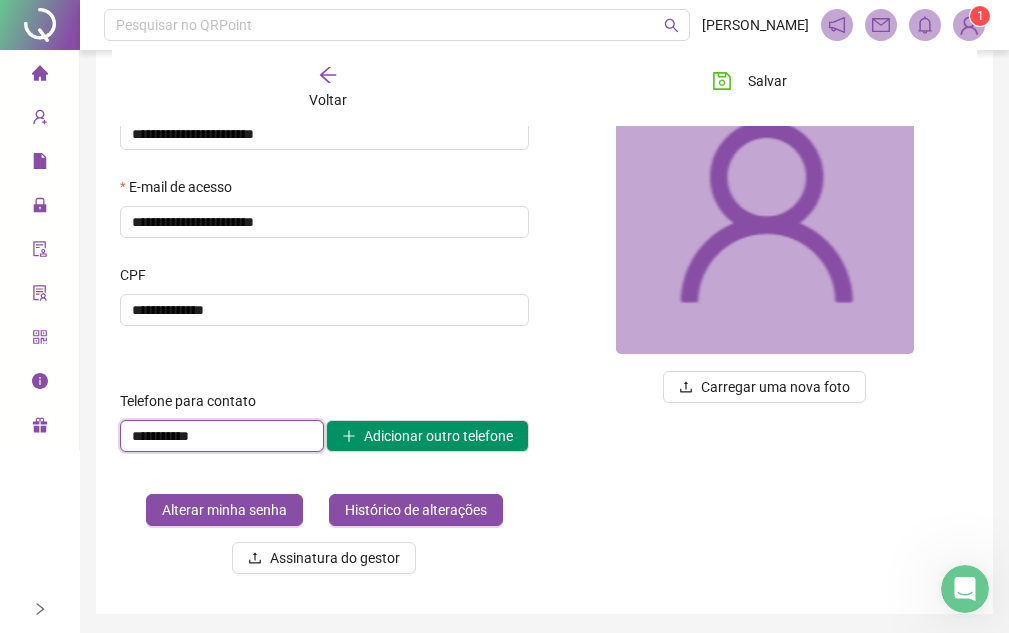scroll, scrollTop: 169, scrollLeft: 0, axis: vertical 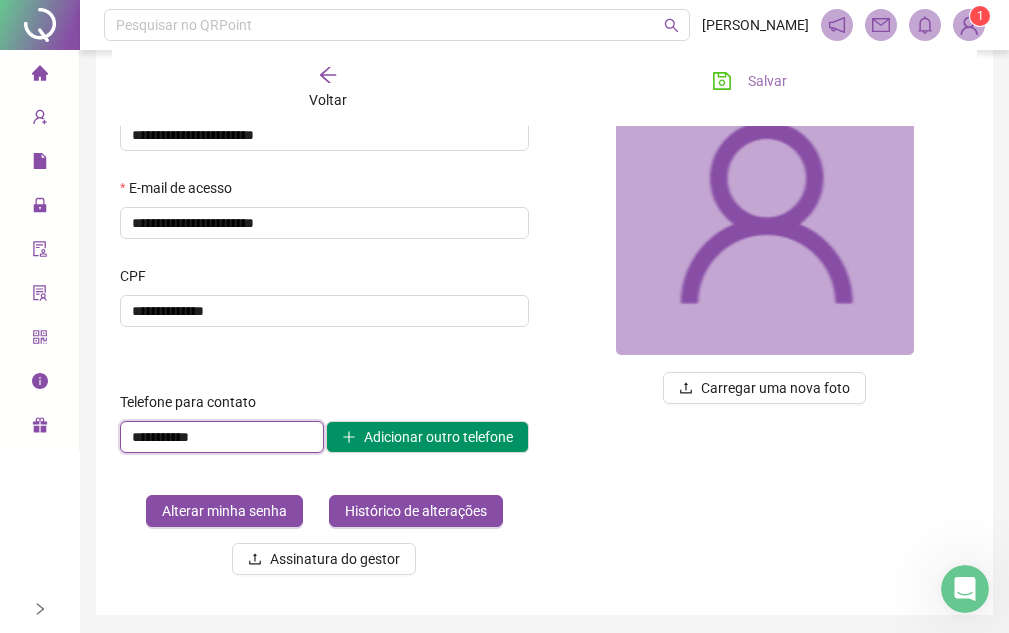 type on "**********" 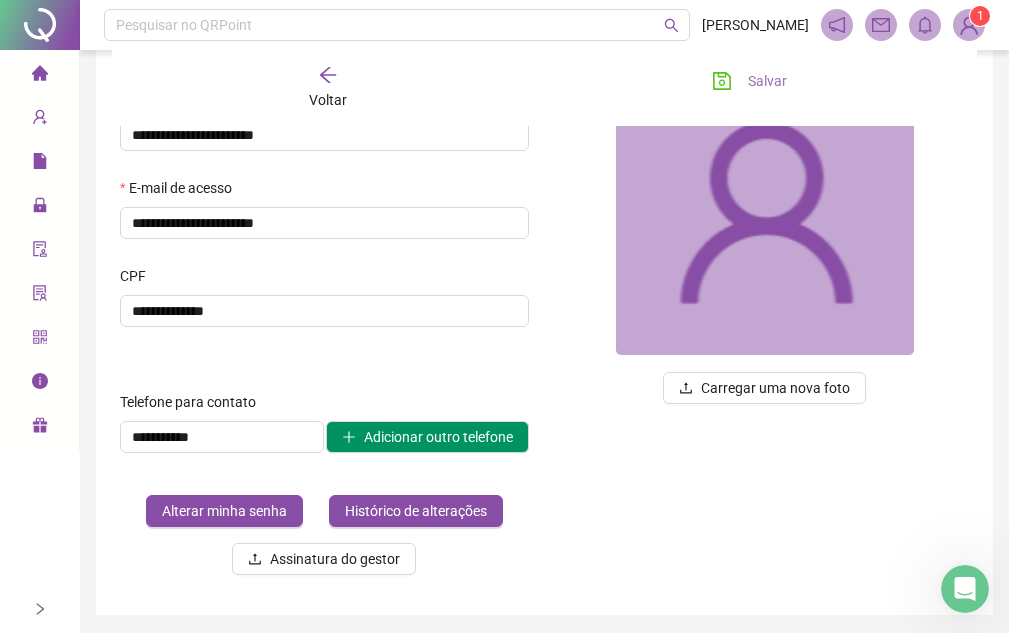 click on "Salvar" at bounding box center (749, 81) 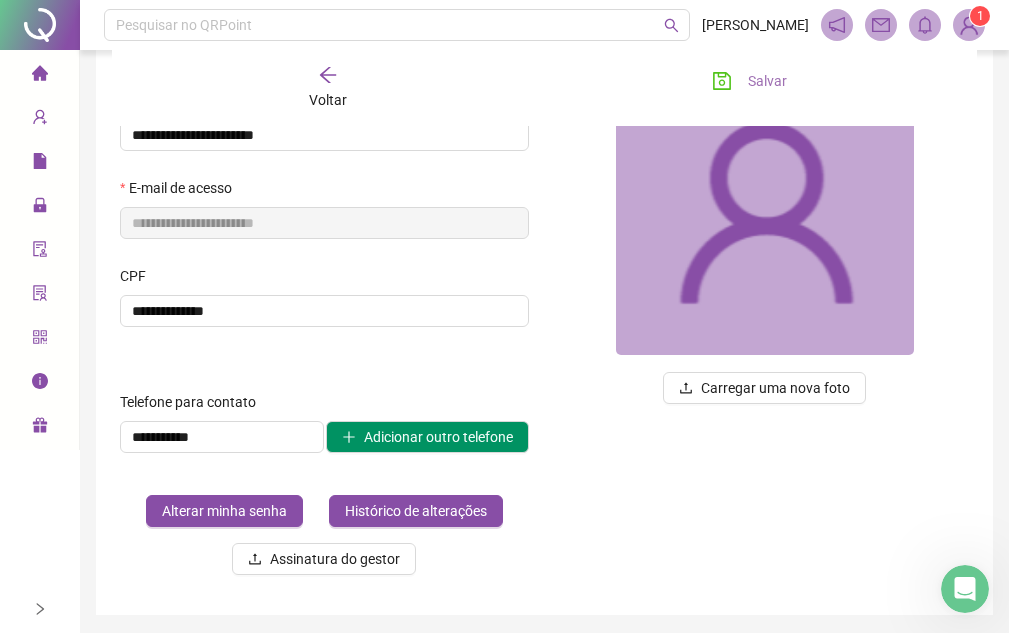 click on "Salvar" at bounding box center [767, 81] 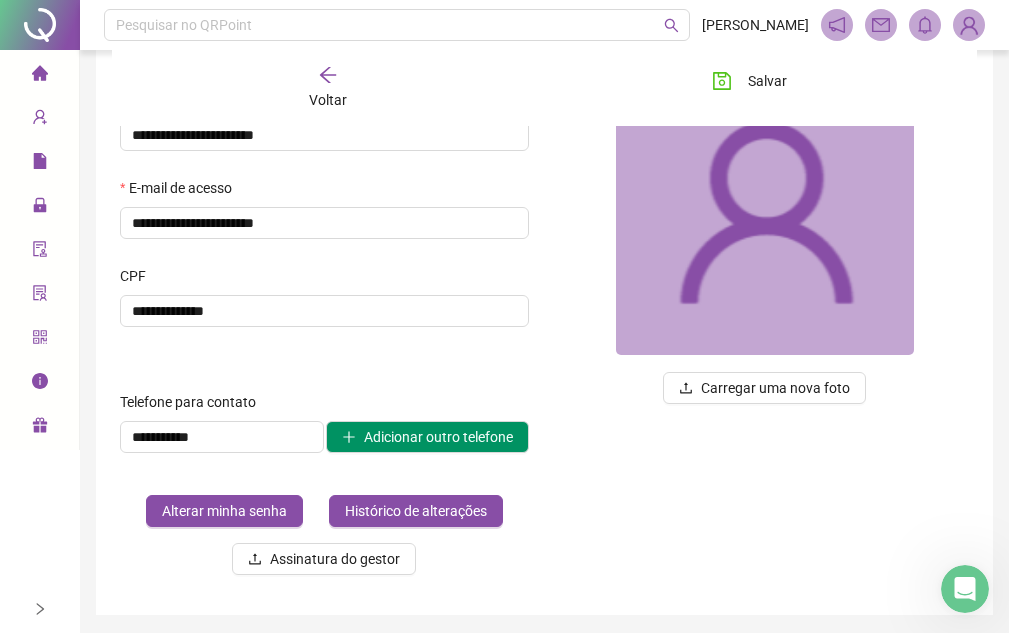 click on "**********" at bounding box center [324, 303] 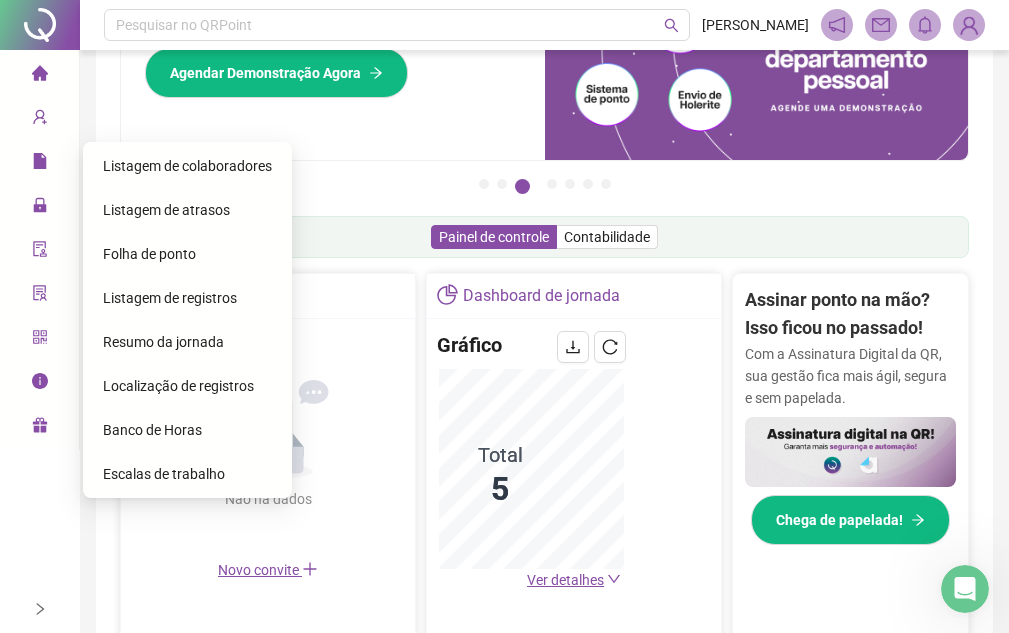 click on "Folha de ponto" at bounding box center [149, 254] 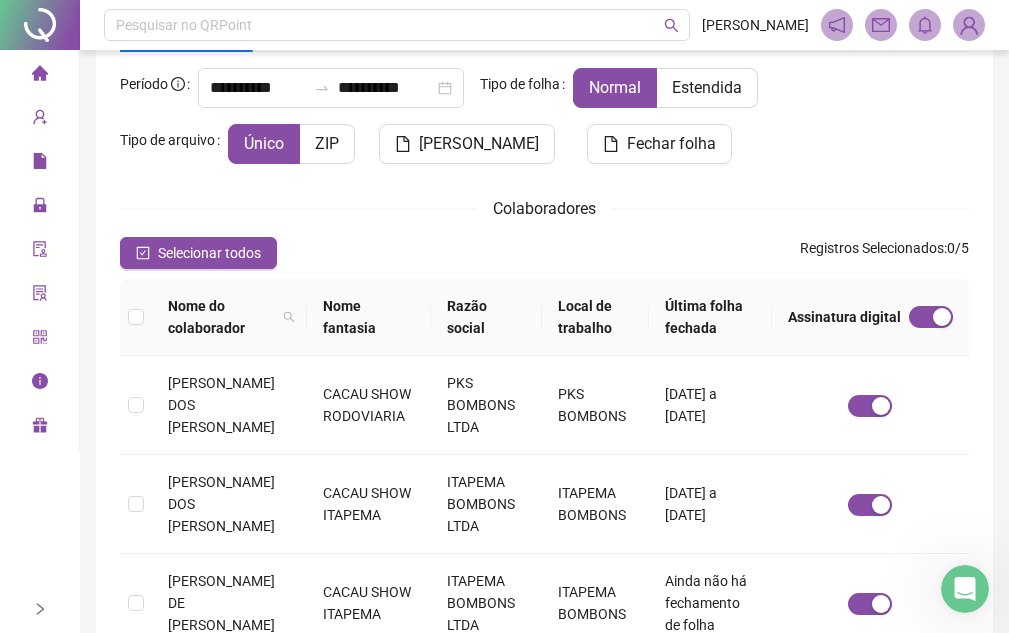 scroll, scrollTop: 117, scrollLeft: 0, axis: vertical 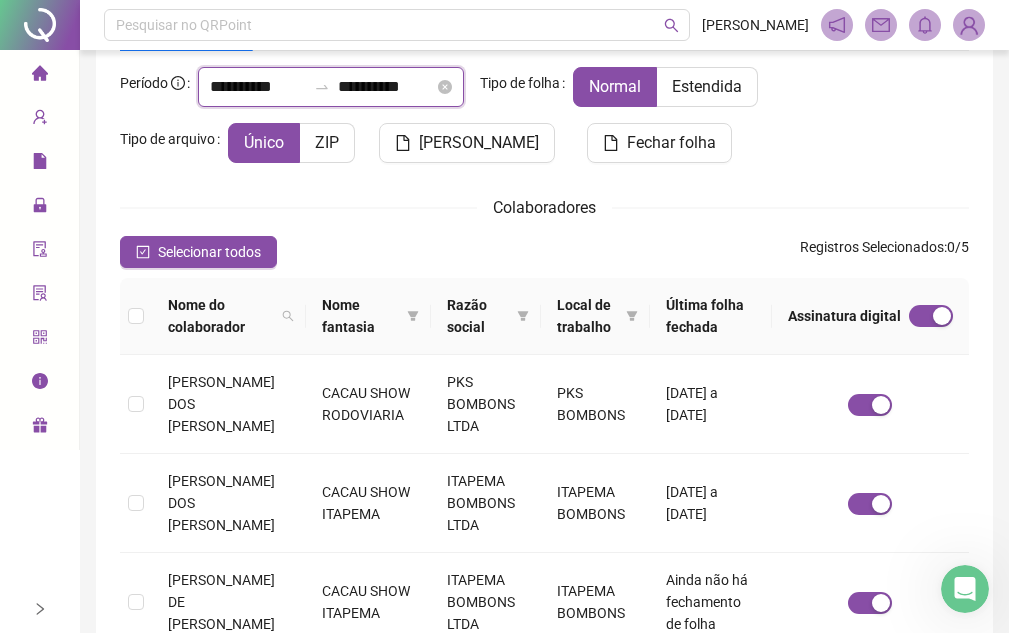 click on "**********" at bounding box center (258, 87) 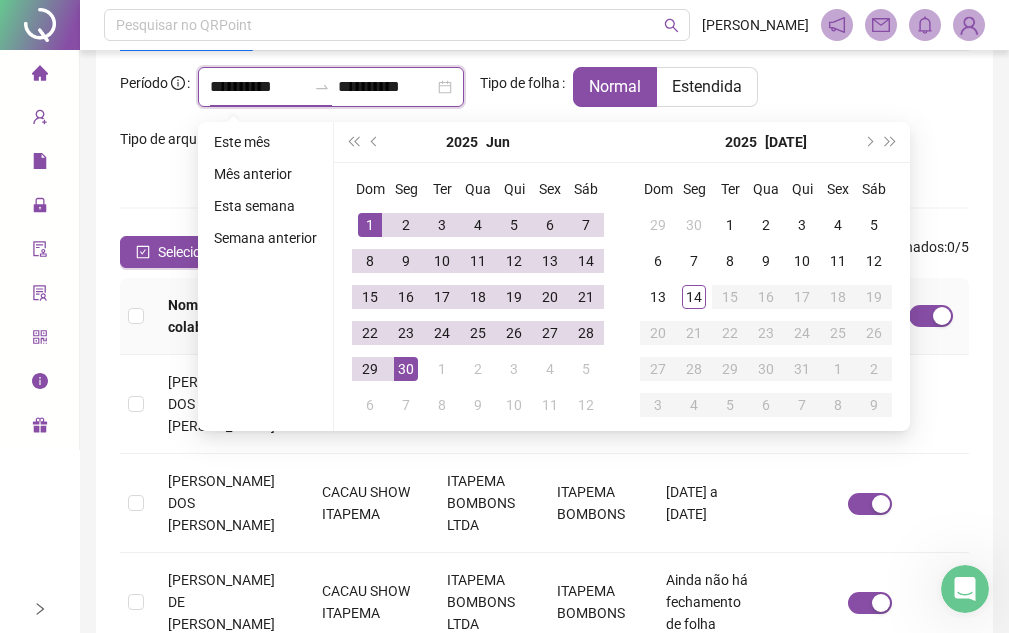 type on "**********" 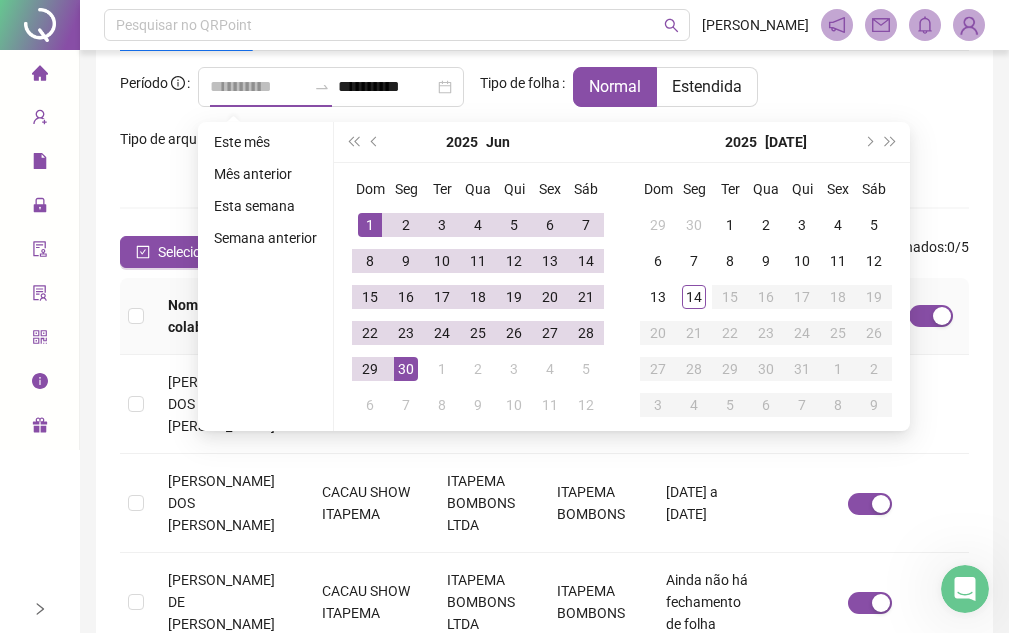 click on "1" at bounding box center (370, 225) 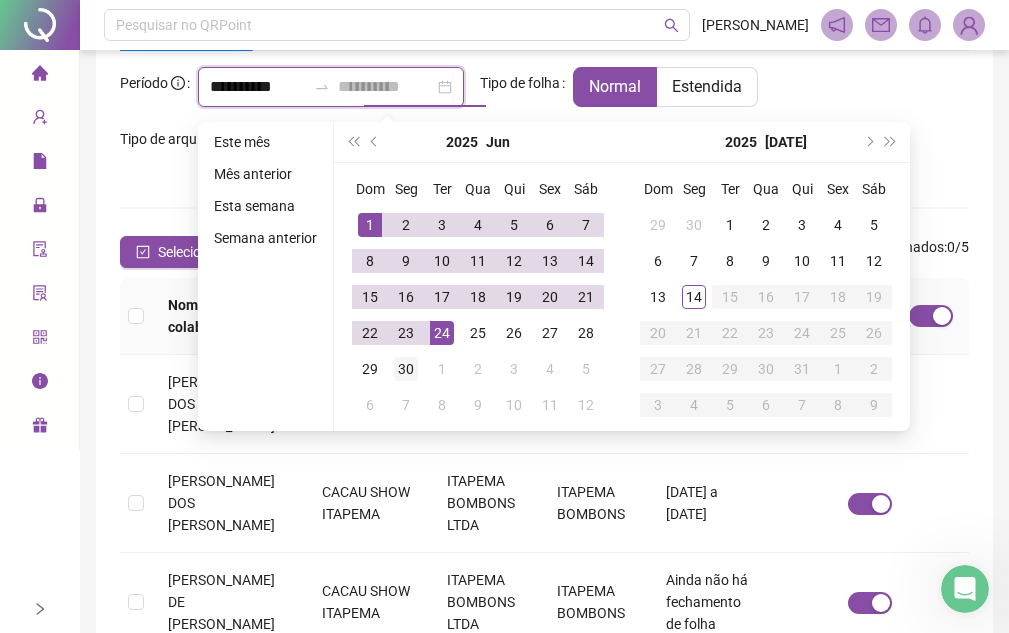 type on "**********" 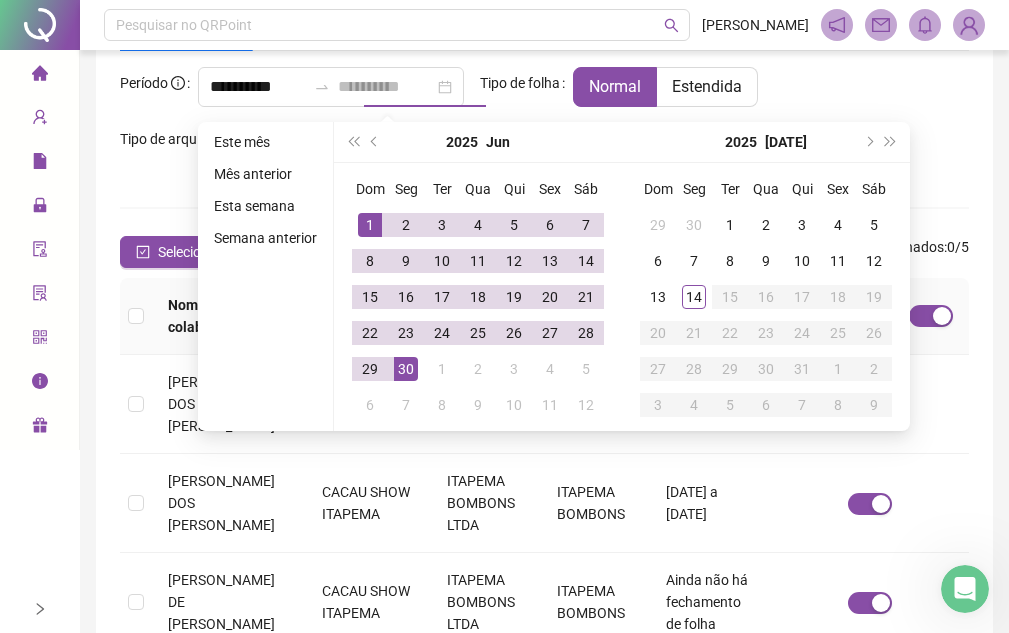 click on "30" at bounding box center [406, 369] 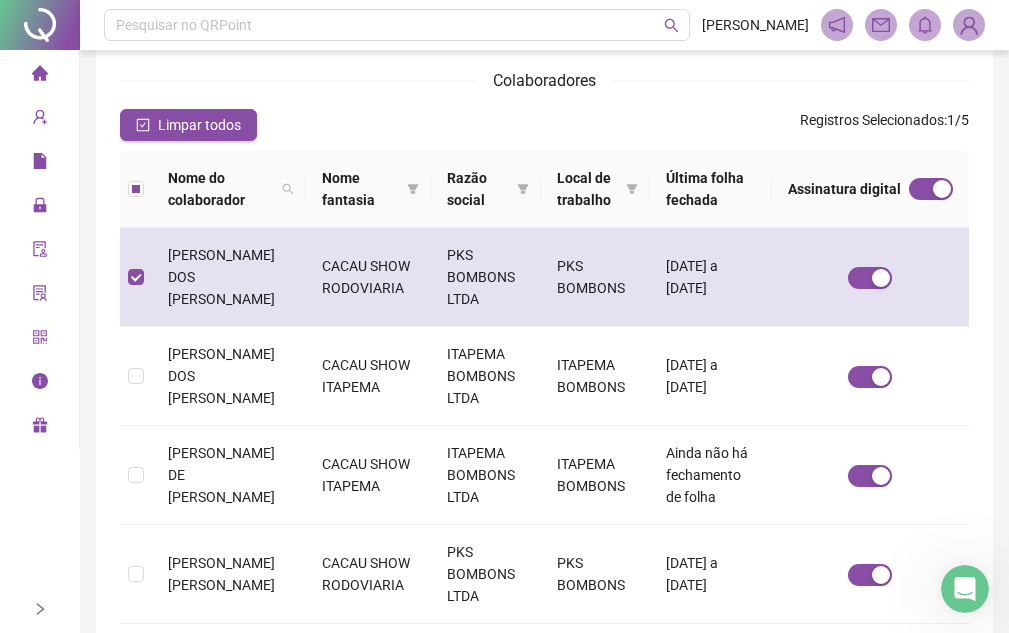 scroll, scrollTop: 317, scrollLeft: 0, axis: vertical 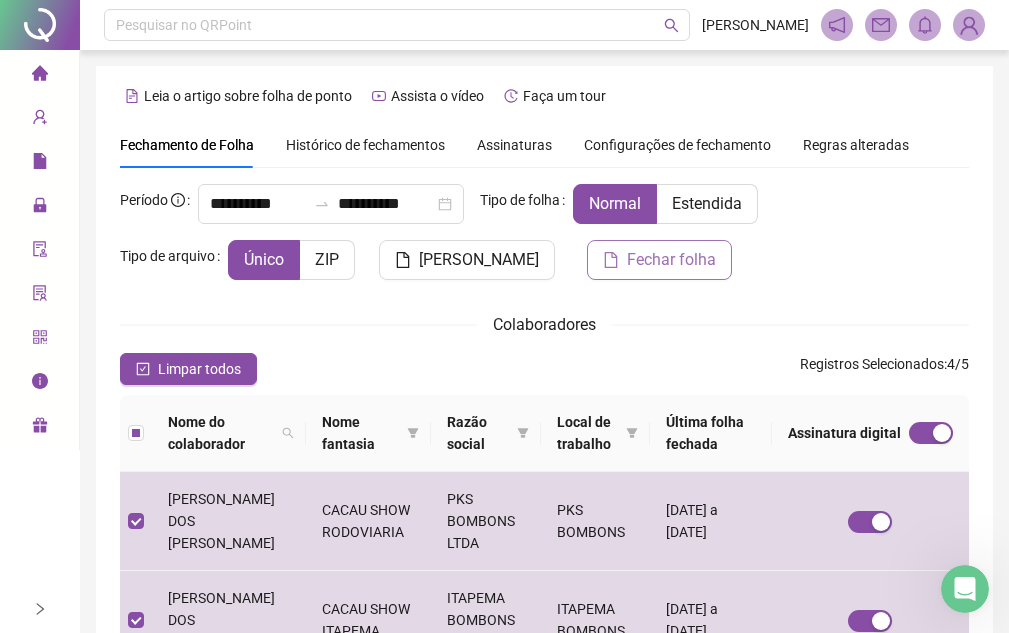 click on "Fechar folha" at bounding box center [671, 260] 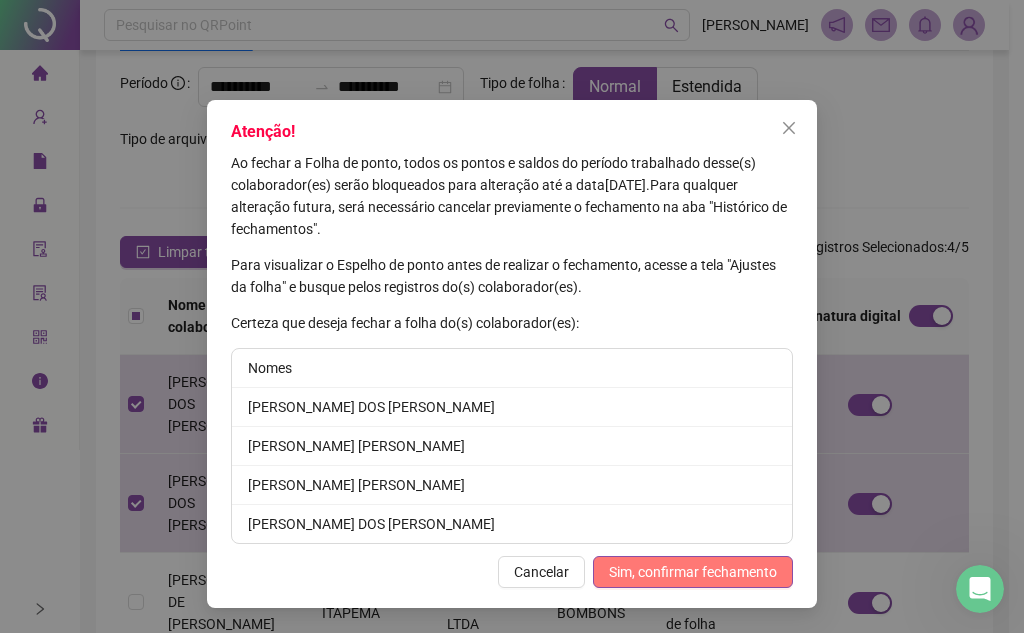 click on "Sim, confirmar fechamento" at bounding box center (693, 572) 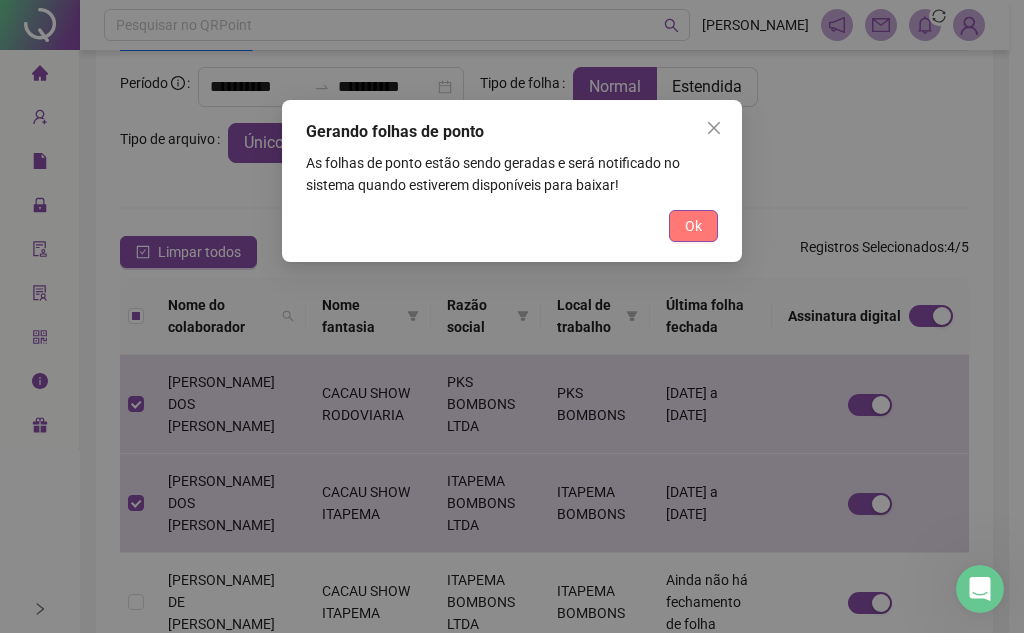 click on "Ok" at bounding box center (693, 226) 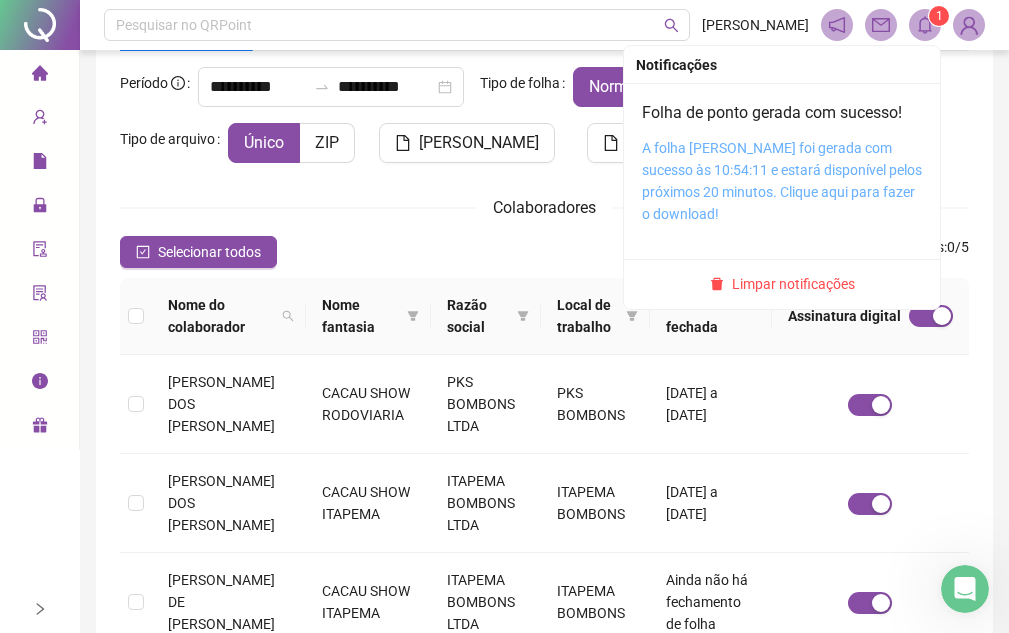click on "A folha [PERSON_NAME] foi gerada com sucesso às 10:54:11 e estará disponível pelos próximos 20 minutos.
Clique aqui para fazer o download!" at bounding box center [782, 181] 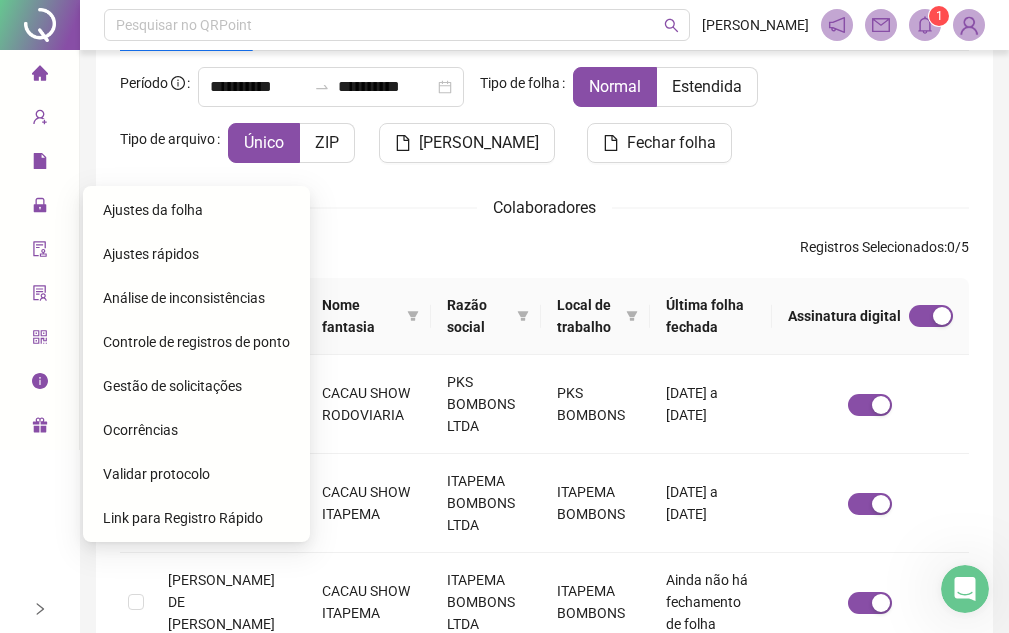 click on "Ajustes da folha" at bounding box center [153, 210] 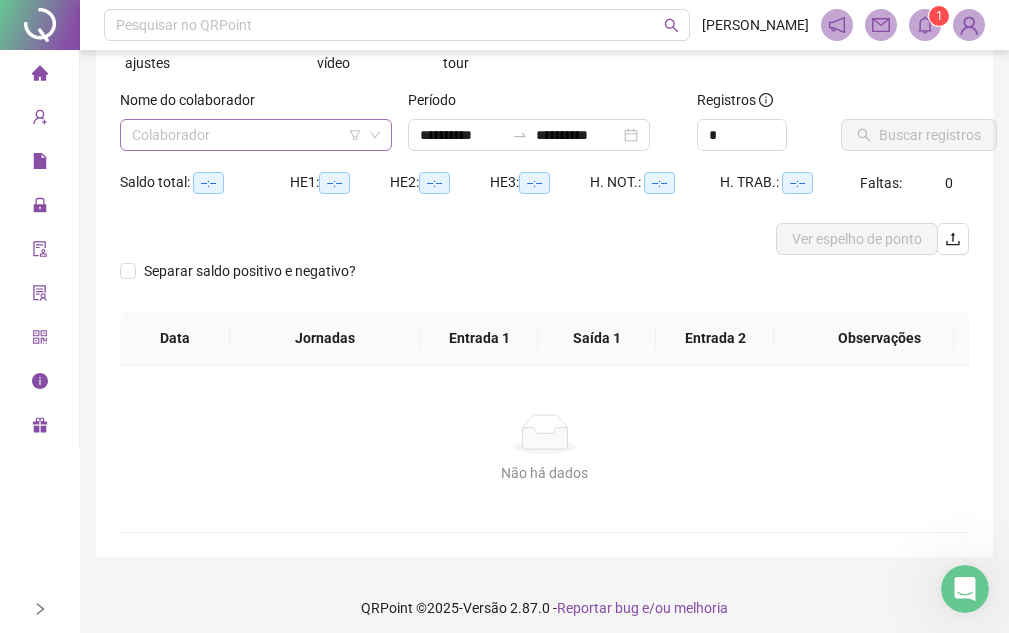 click at bounding box center [250, 135] 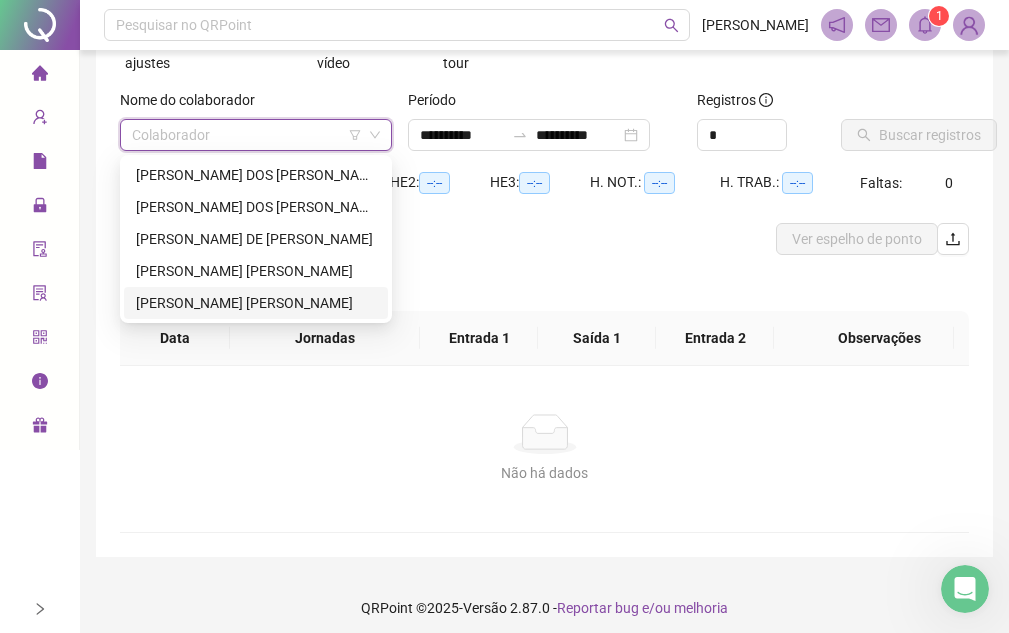 click on "[PERSON_NAME] [PERSON_NAME]" at bounding box center (256, 303) 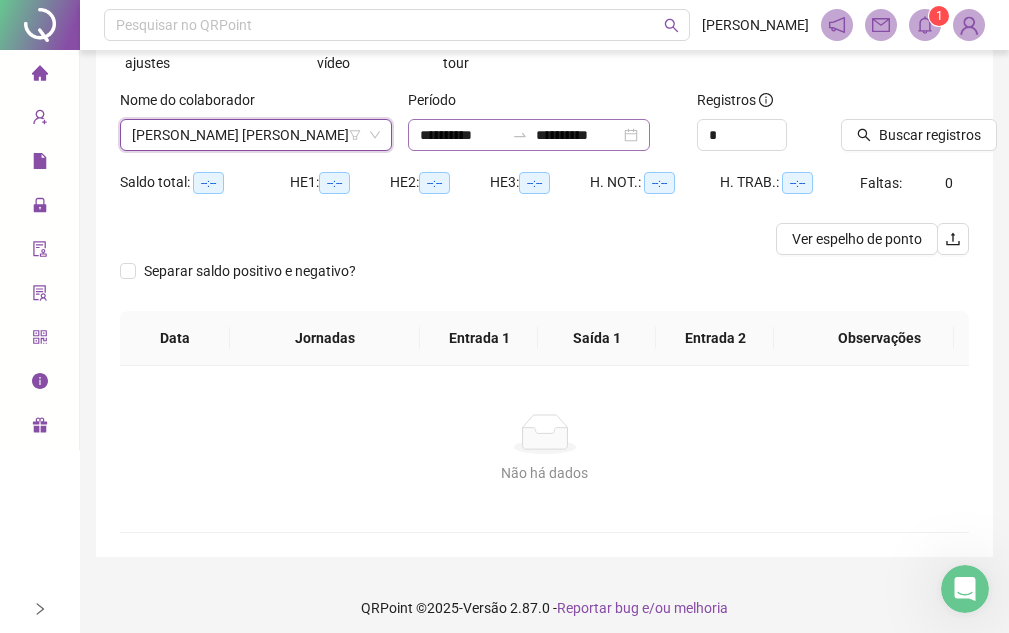 click on "**********" at bounding box center [529, 135] 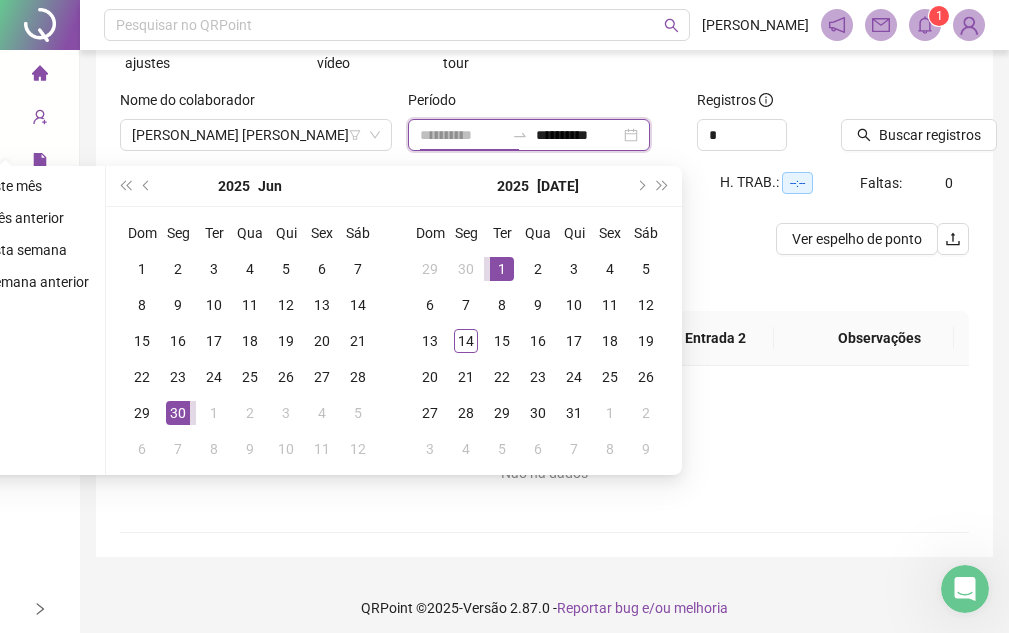 type on "**********" 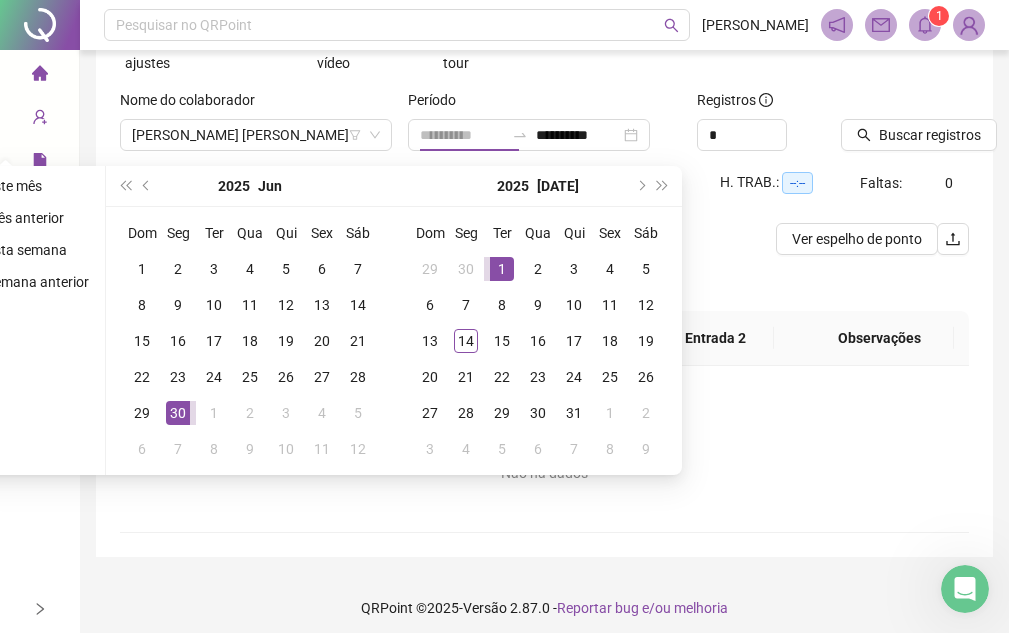click on "1" at bounding box center [502, 269] 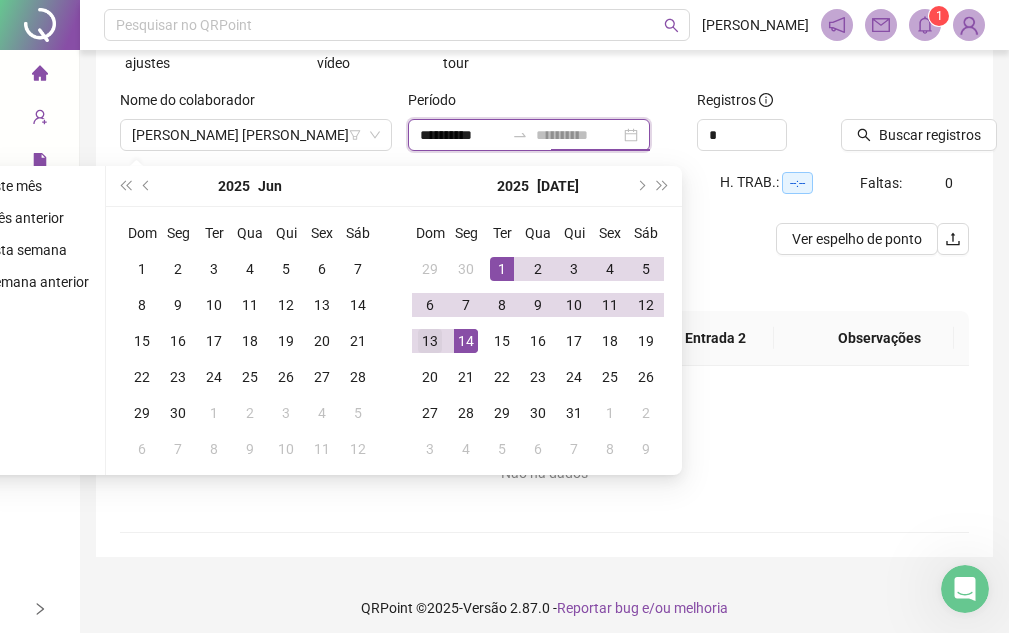 type on "**********" 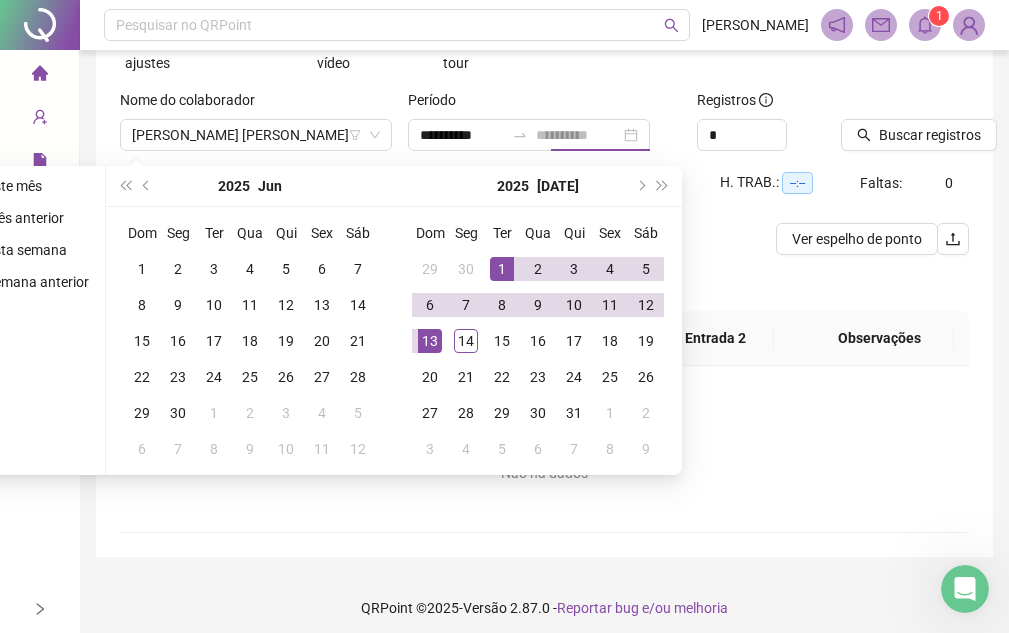 click on "13" at bounding box center [430, 341] 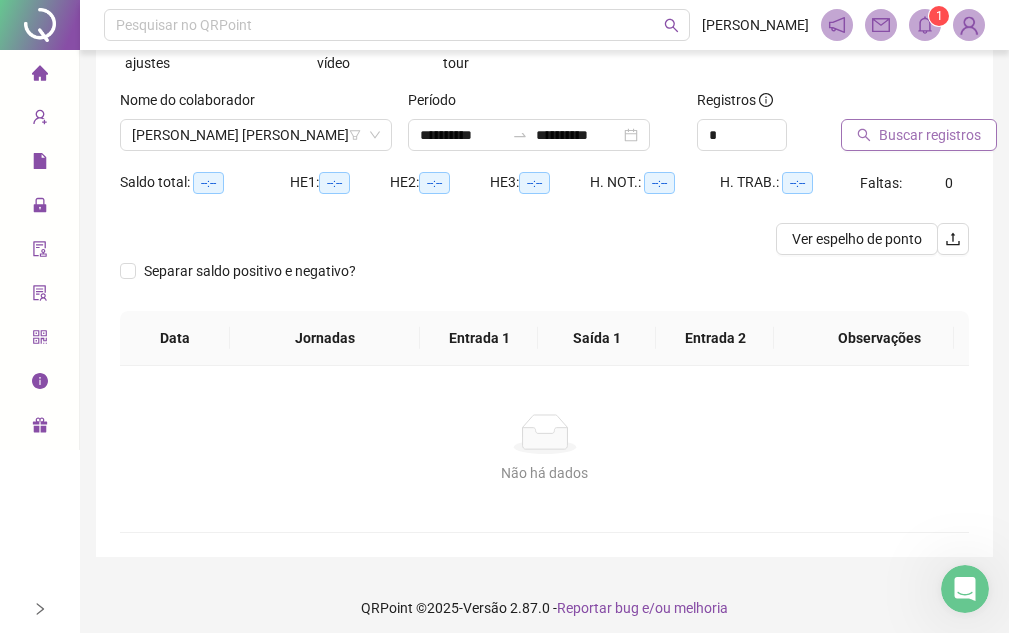 click on "Buscar registros" at bounding box center (930, 135) 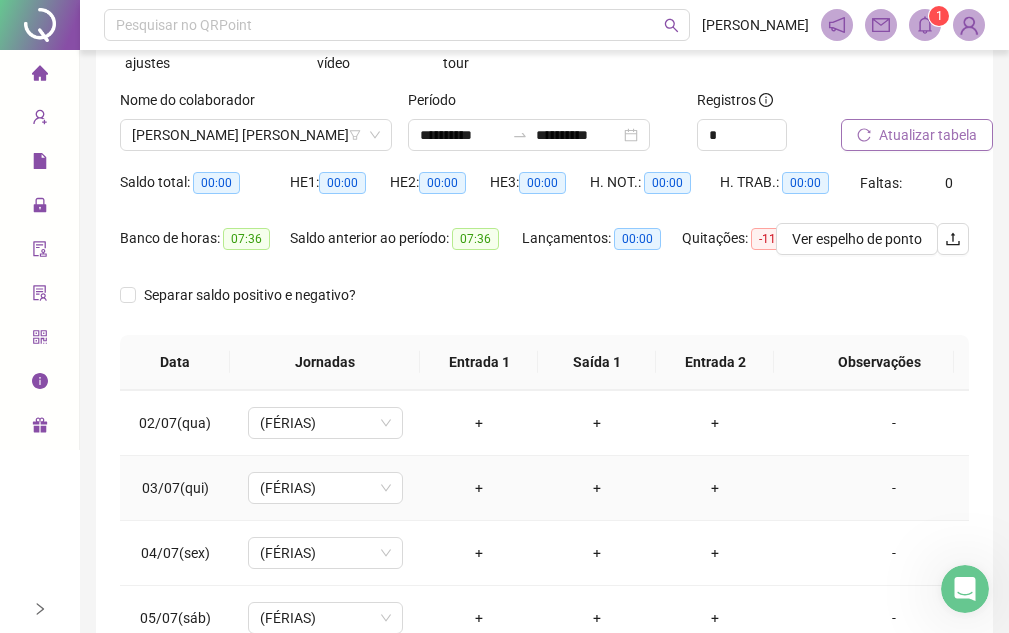 scroll, scrollTop: 0, scrollLeft: 0, axis: both 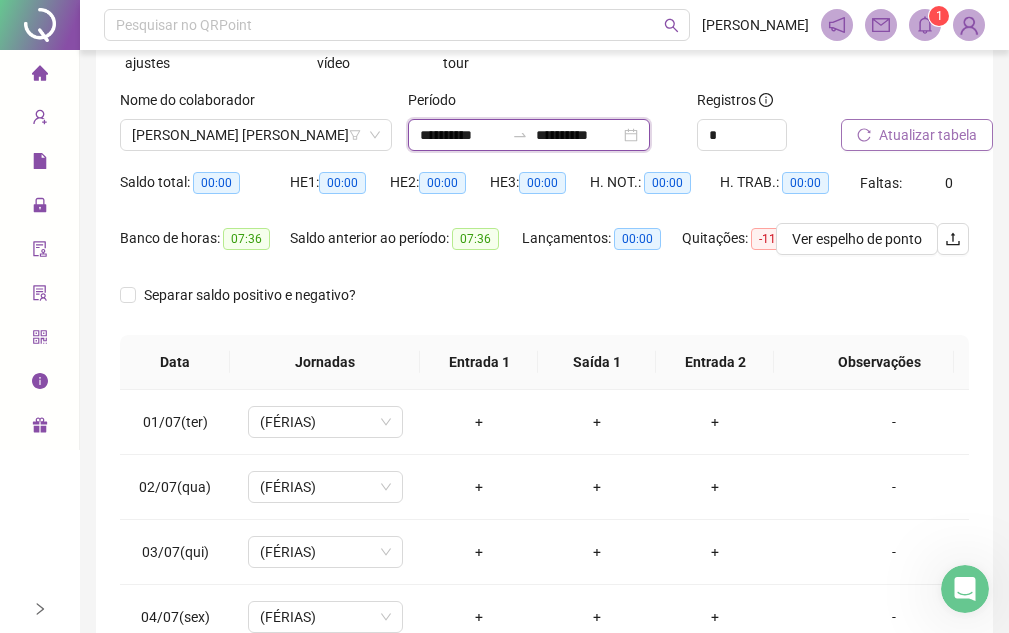 click on "**********" at bounding box center (462, 135) 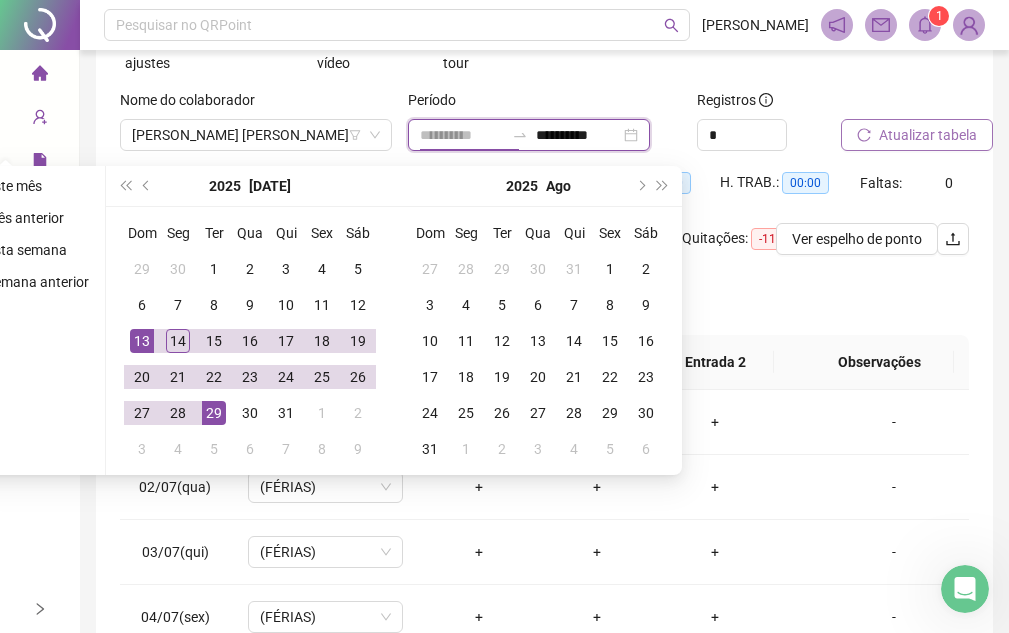 type on "**********" 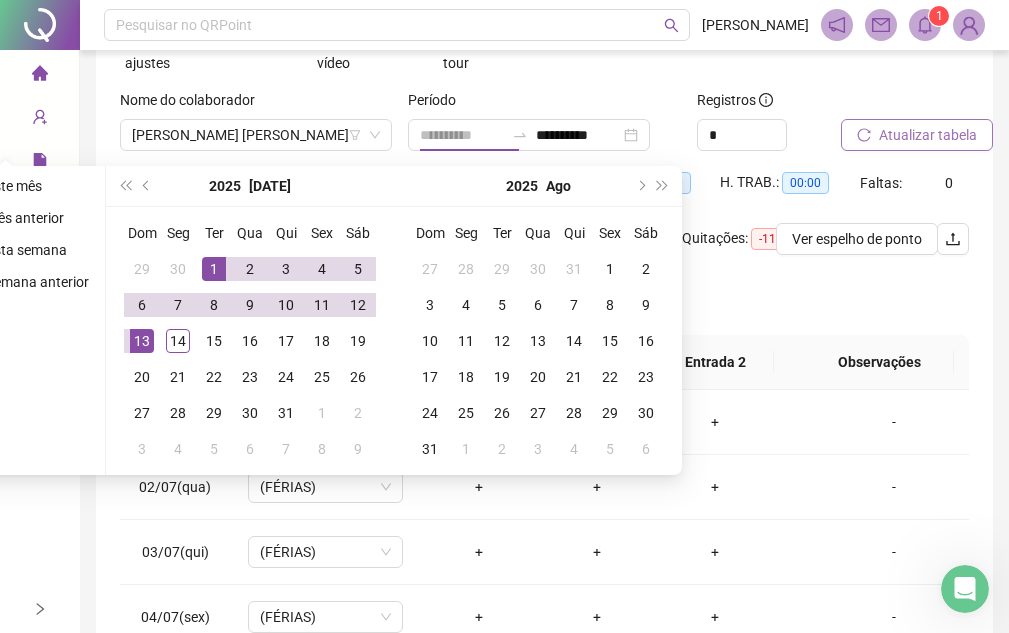 click on "1" at bounding box center (214, 269) 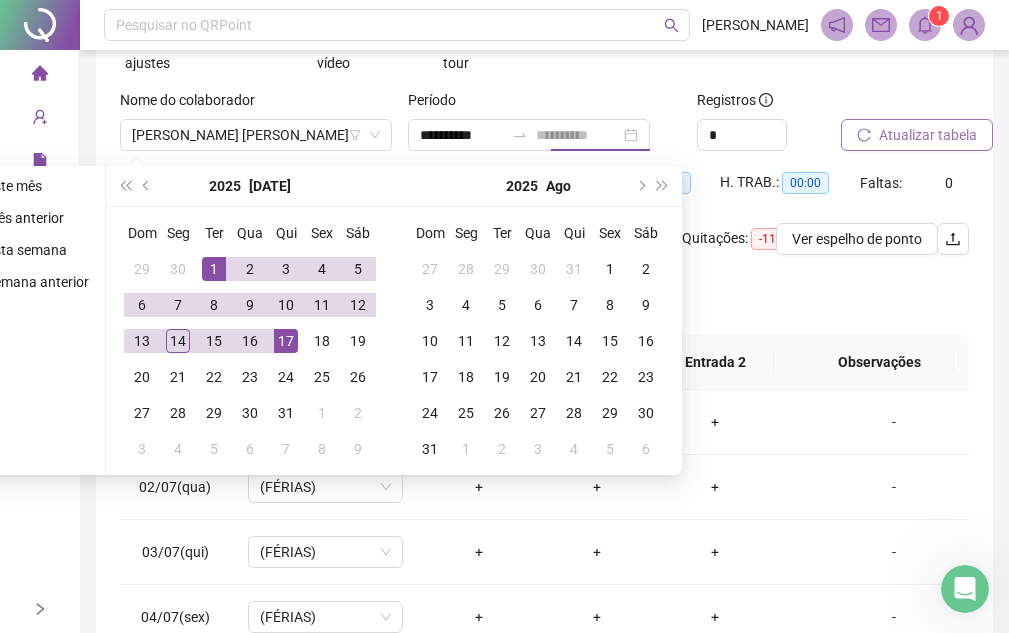 click on "17" at bounding box center (286, 341) 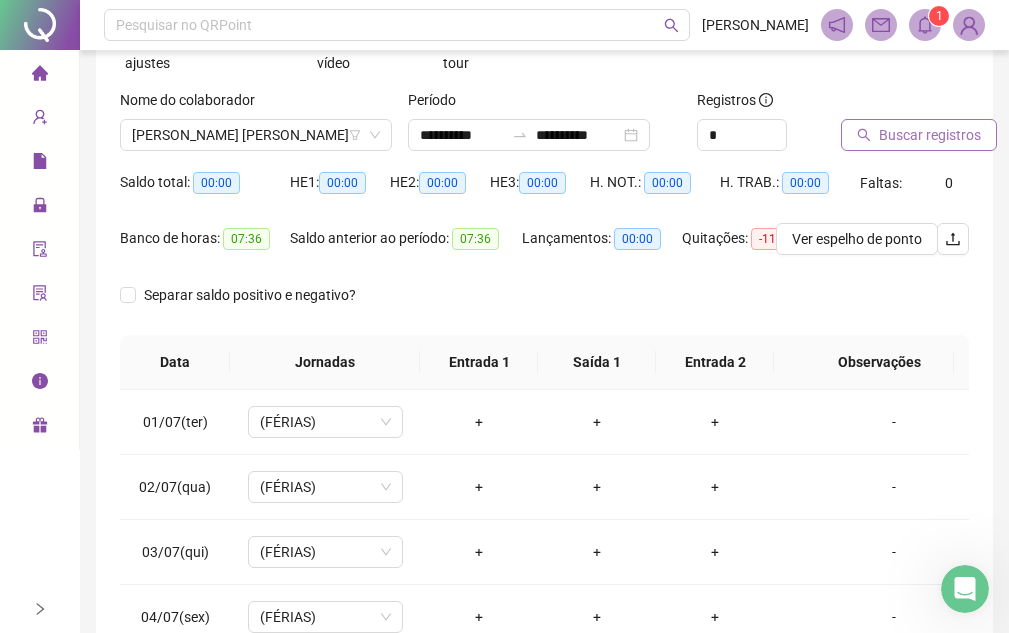 click on "Buscar registros" at bounding box center (930, 135) 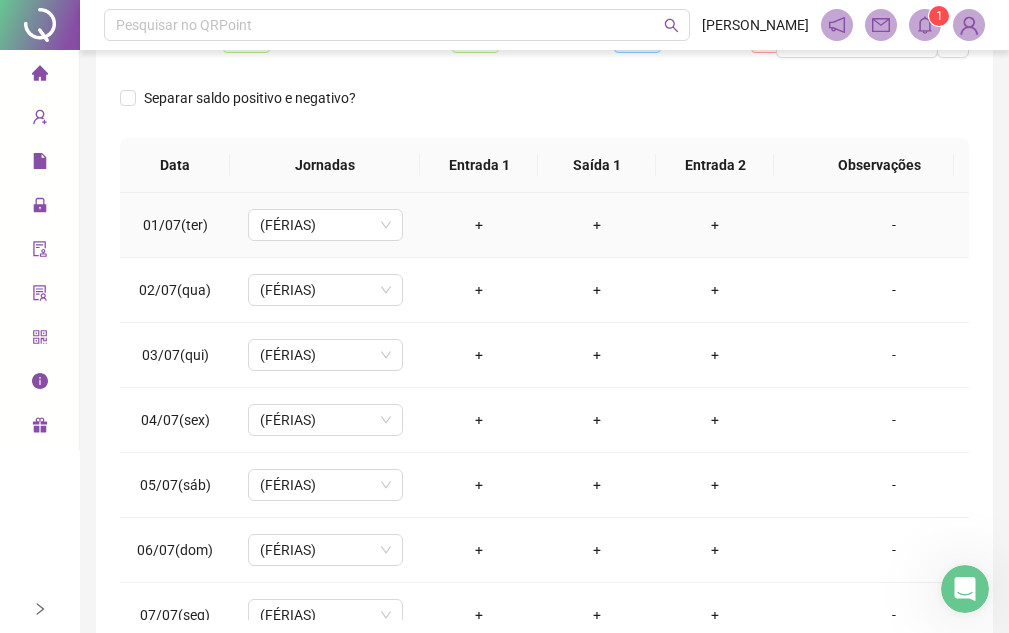 scroll, scrollTop: 317, scrollLeft: 0, axis: vertical 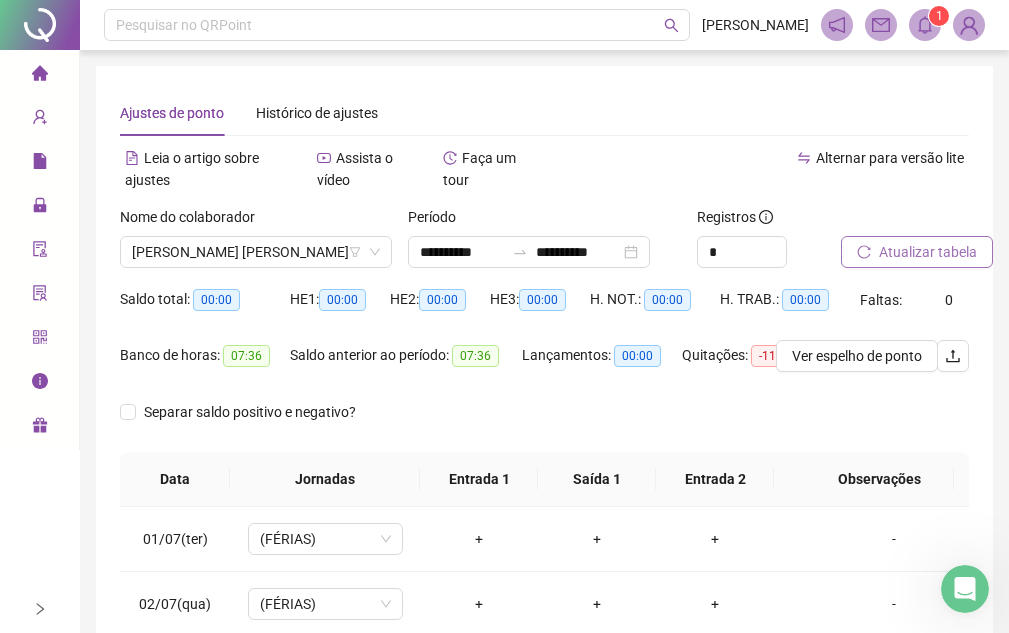 click on "Atualizar tabela" at bounding box center (928, 252) 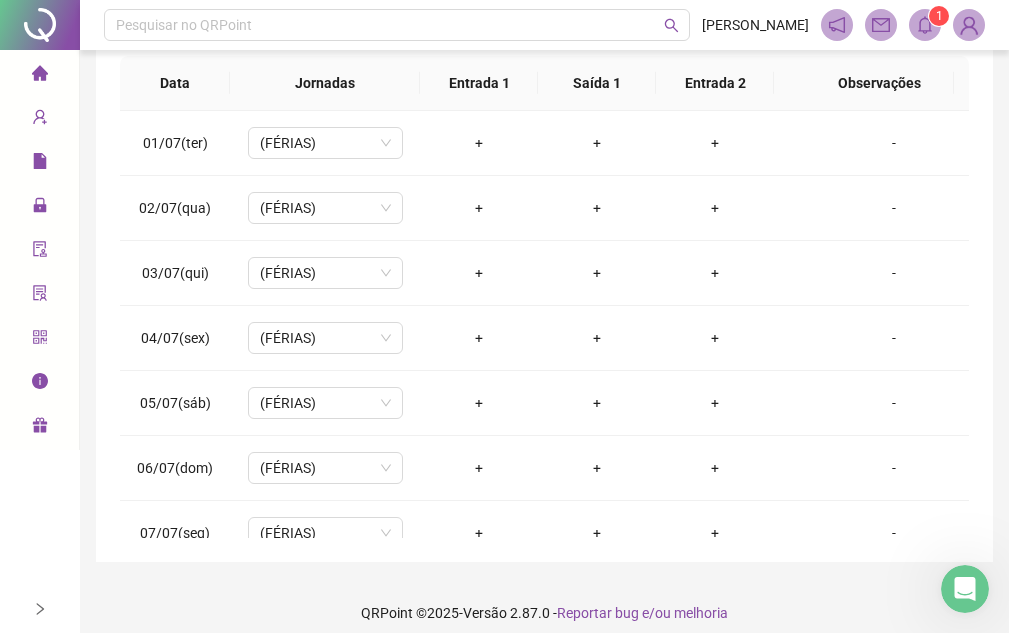 scroll, scrollTop: 400, scrollLeft: 0, axis: vertical 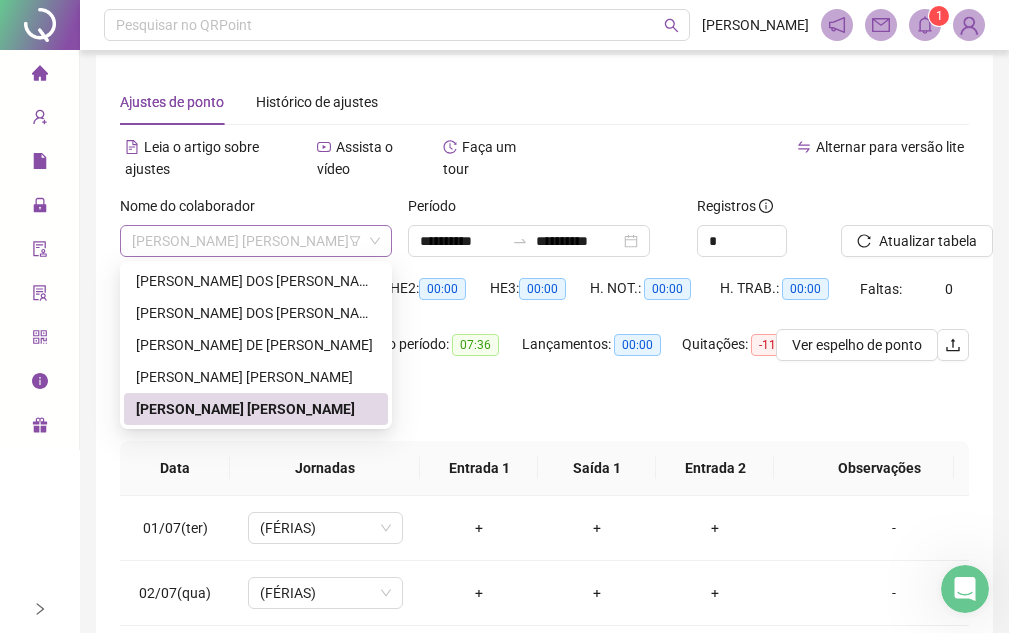 click on "[PERSON_NAME] [PERSON_NAME]" at bounding box center (256, 241) 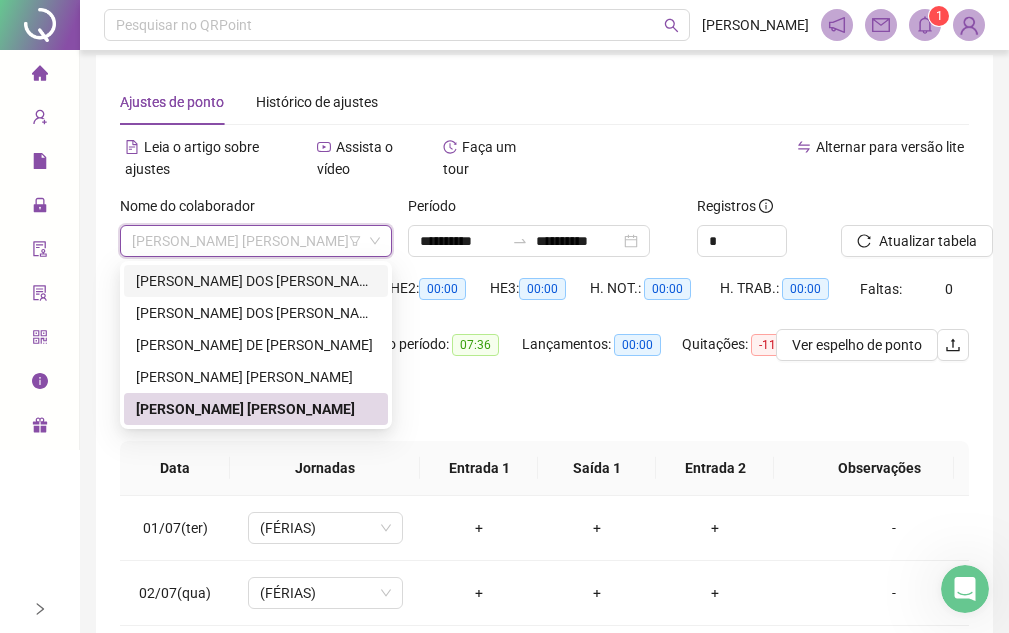click on "[PERSON_NAME] DOS [PERSON_NAME]" at bounding box center (256, 281) 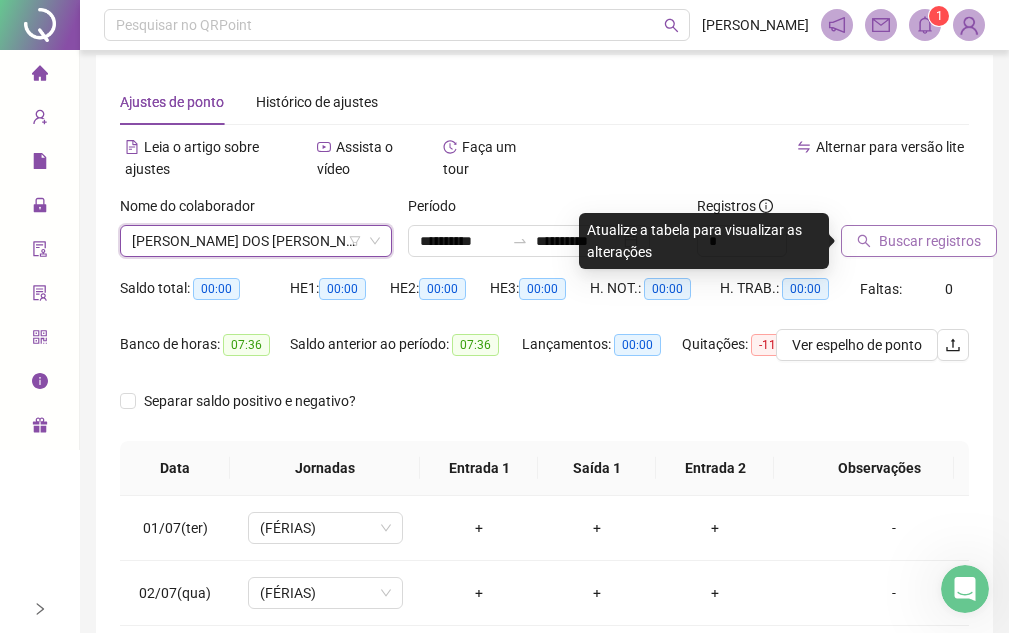 click on "Buscar registros" at bounding box center (930, 241) 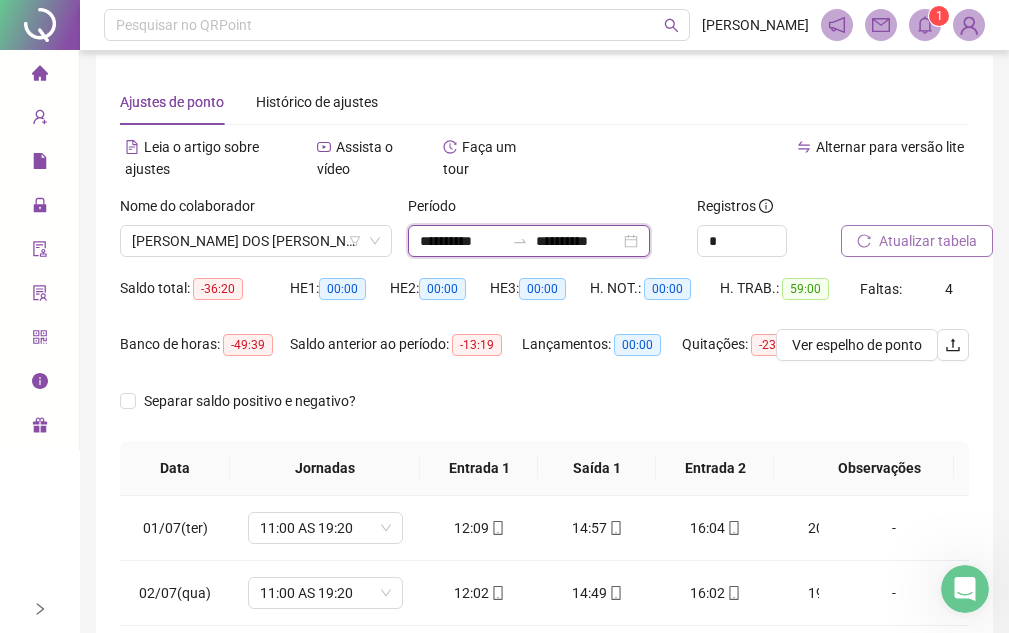 click on "**********" at bounding box center [578, 241] 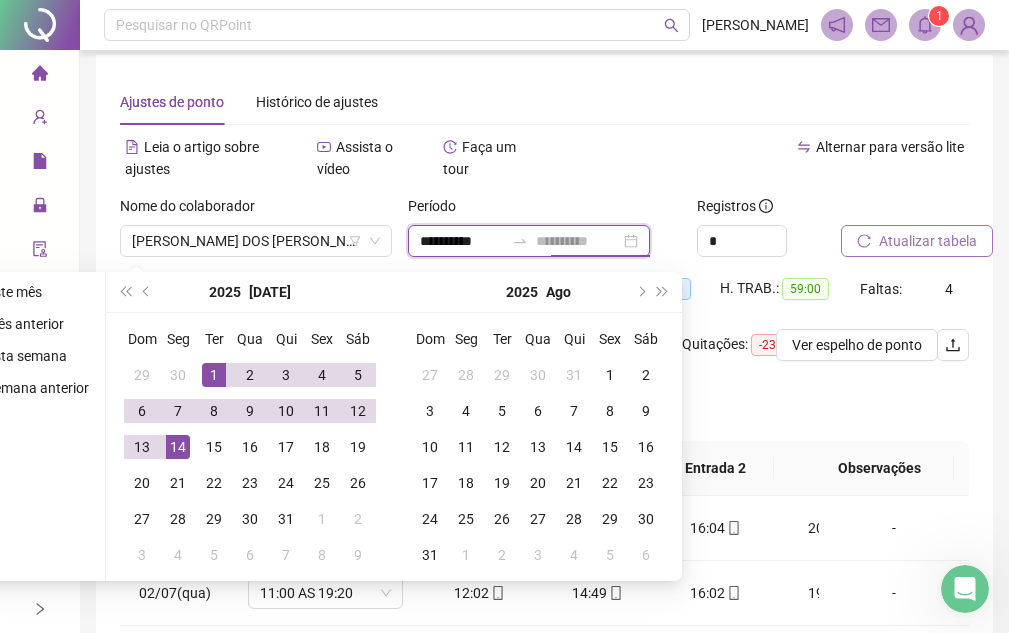 type on "**********" 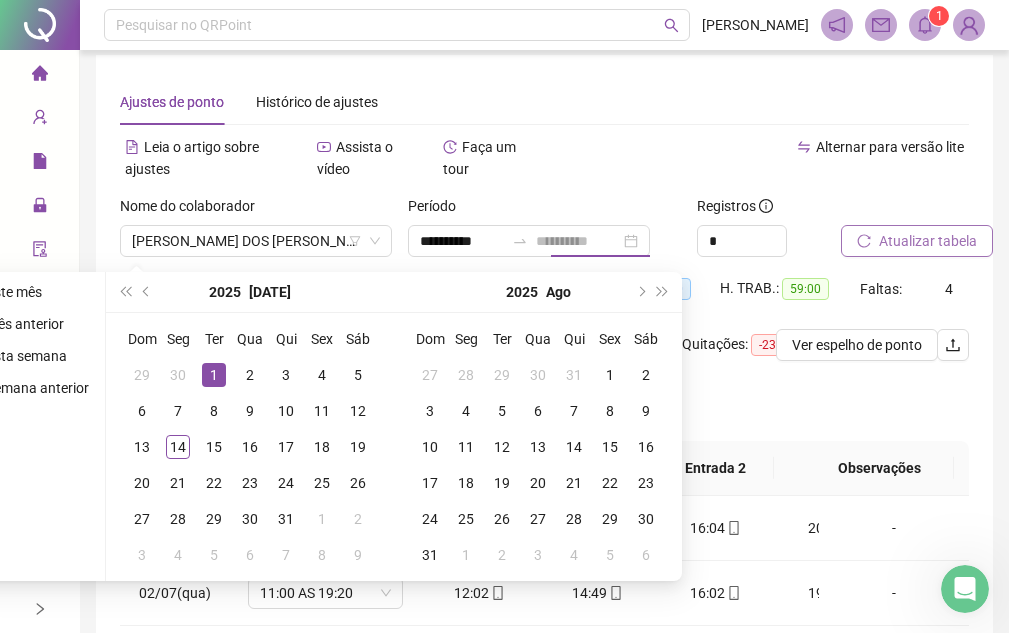 click on "1" at bounding box center [214, 375] 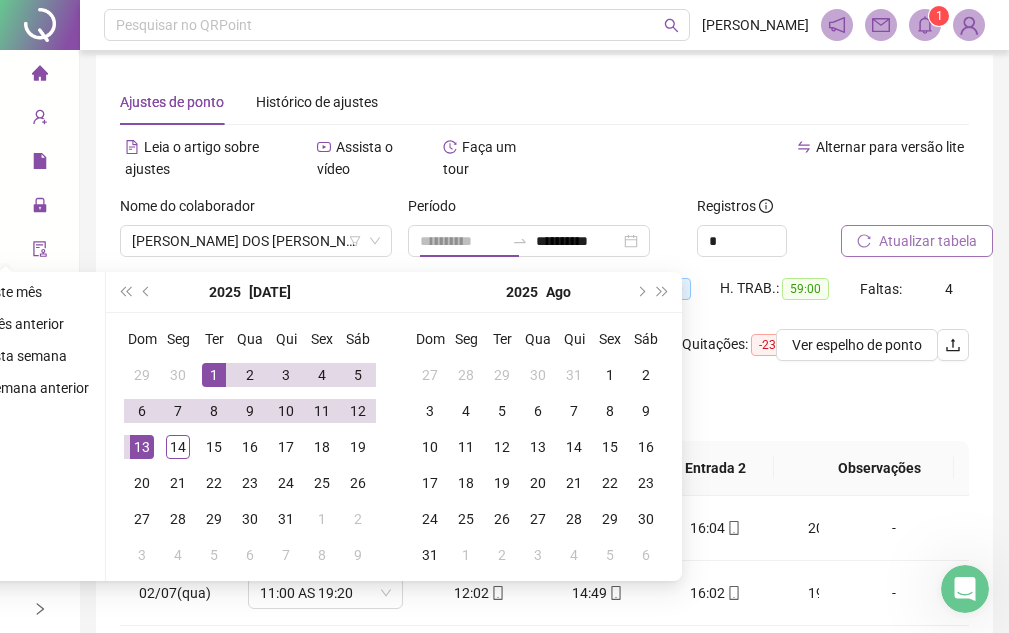 click on "13" at bounding box center [142, 447] 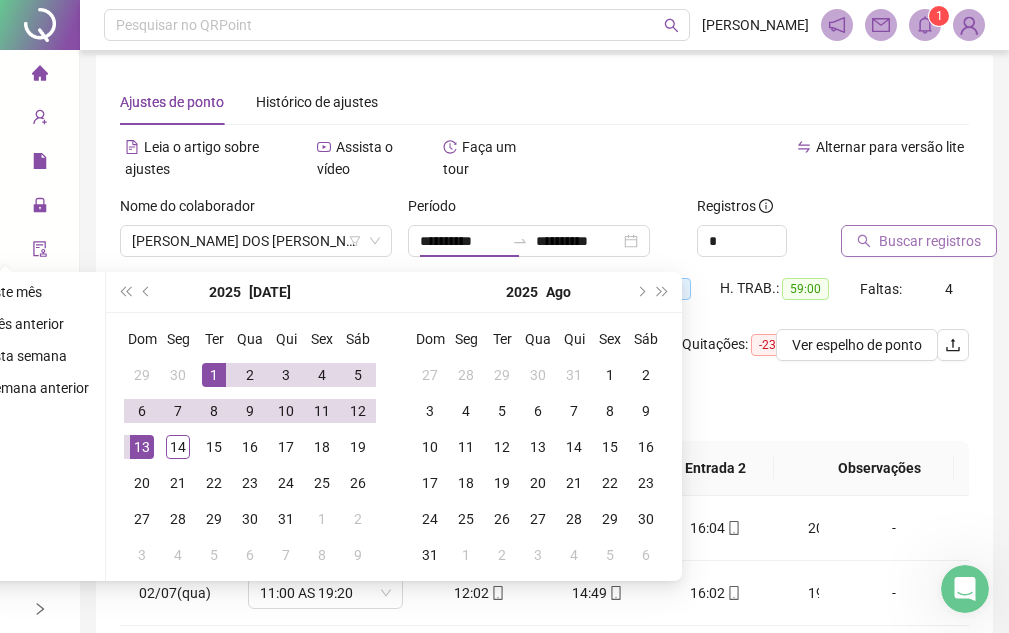 type on "**********" 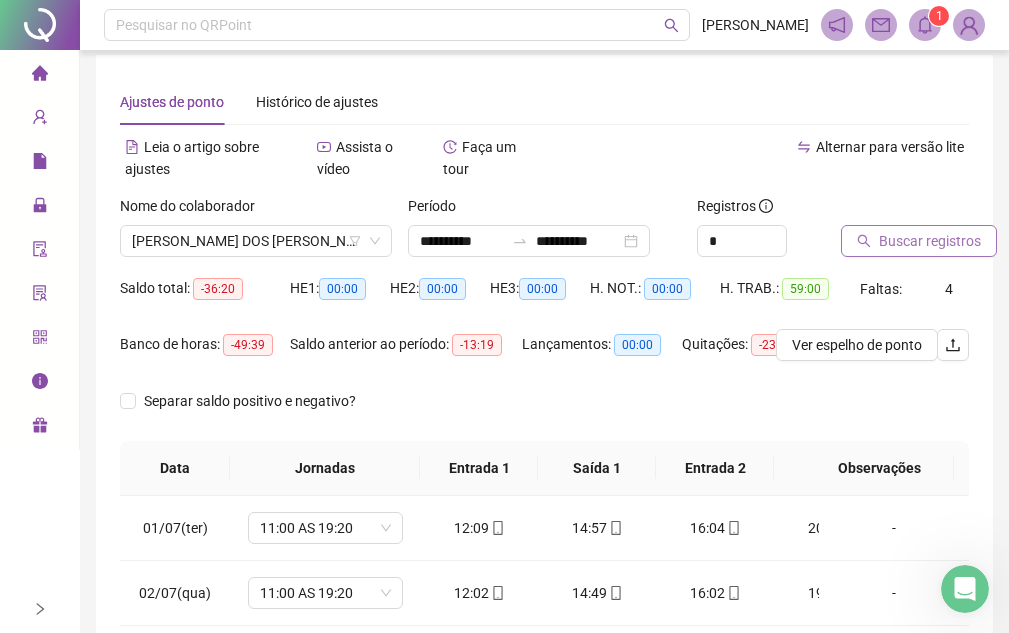 click on "Buscar registros" at bounding box center [930, 241] 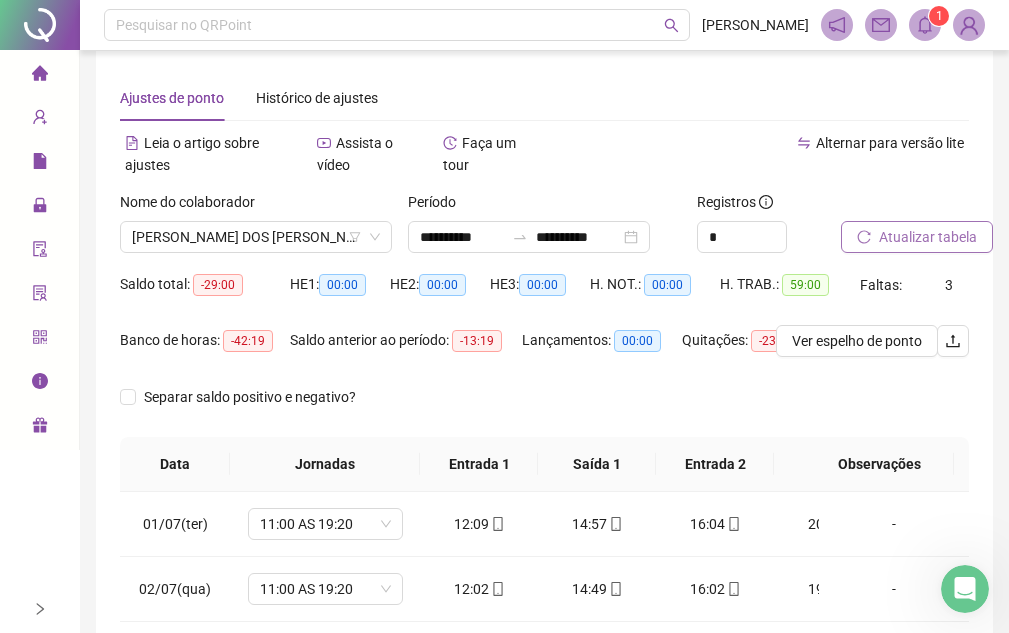 scroll, scrollTop: 211, scrollLeft: 0, axis: vertical 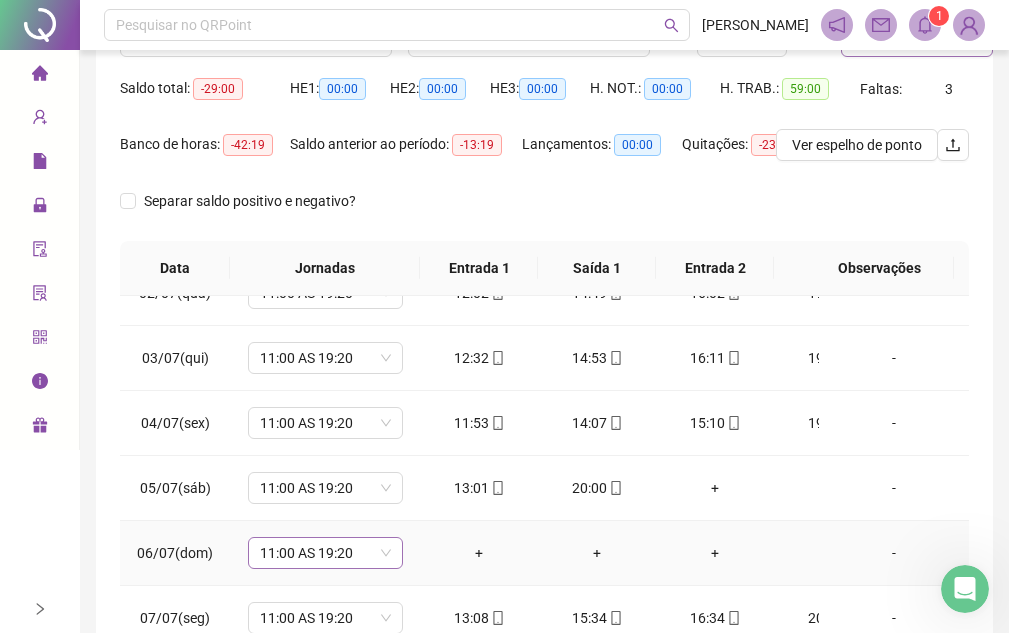 click on "11:00 AS 19:20" at bounding box center [325, 553] 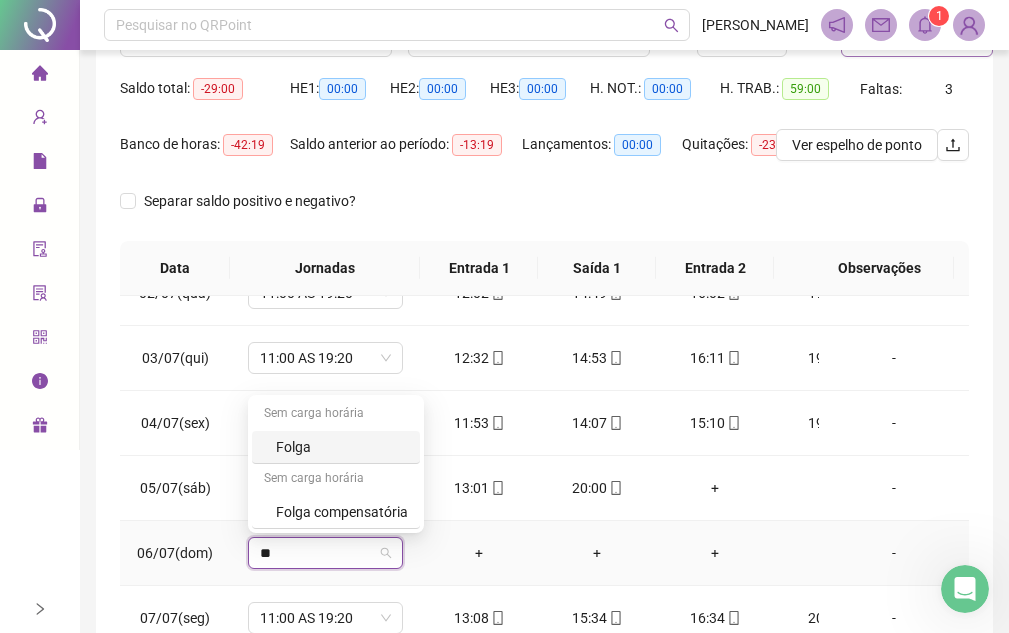 type on "***" 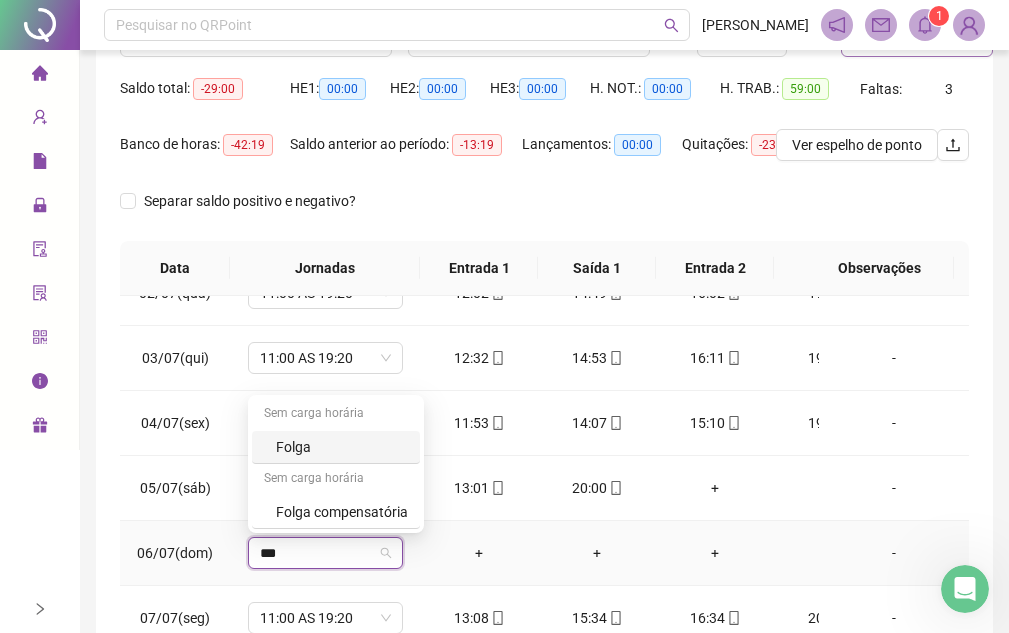click on "Folga" at bounding box center [342, 447] 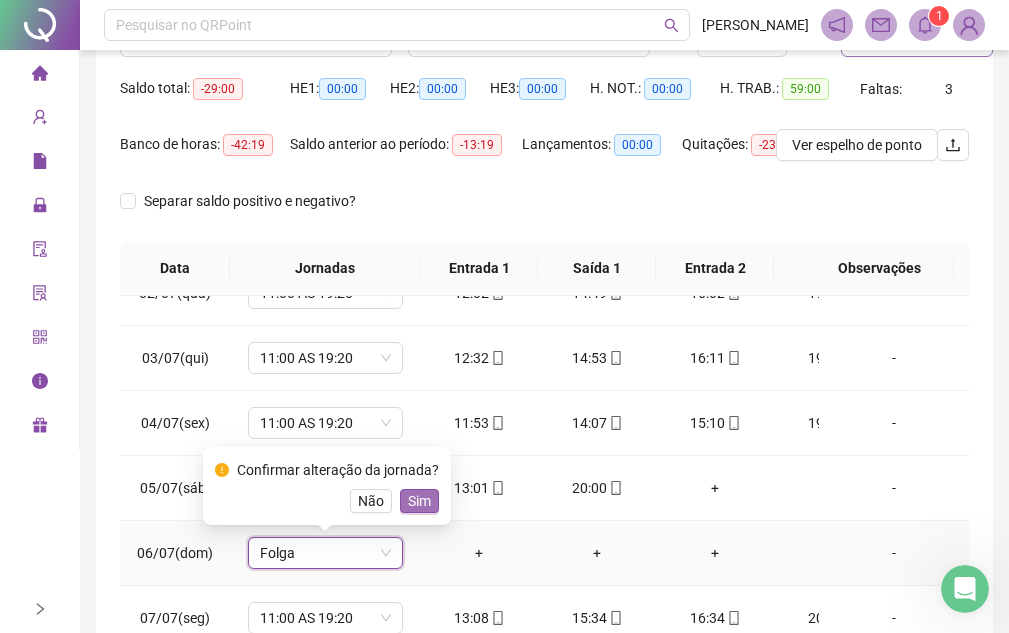 click on "Sim" at bounding box center [419, 501] 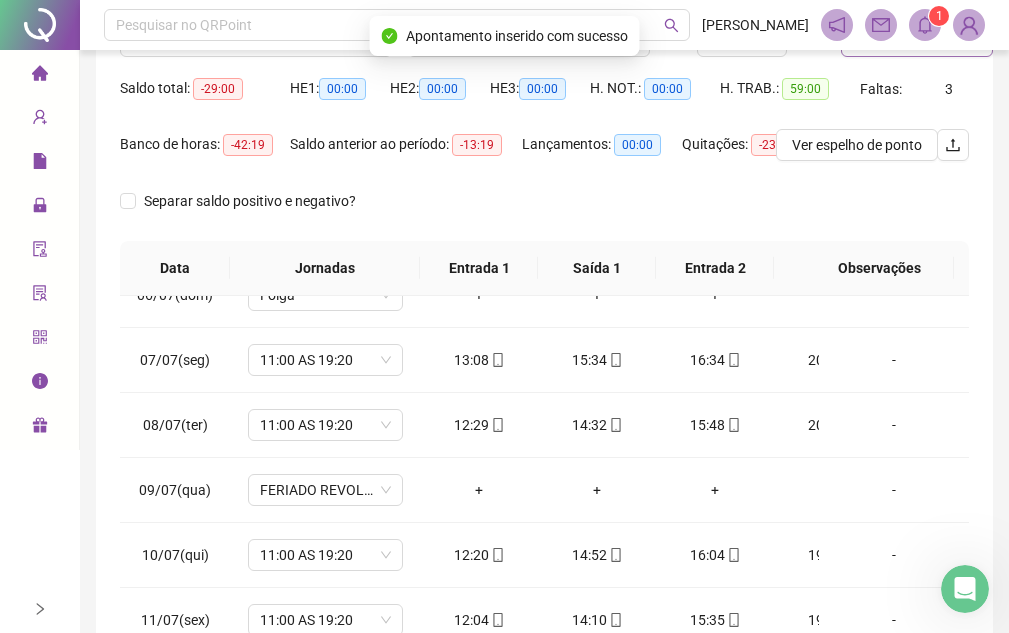 scroll, scrollTop: 400, scrollLeft: 0, axis: vertical 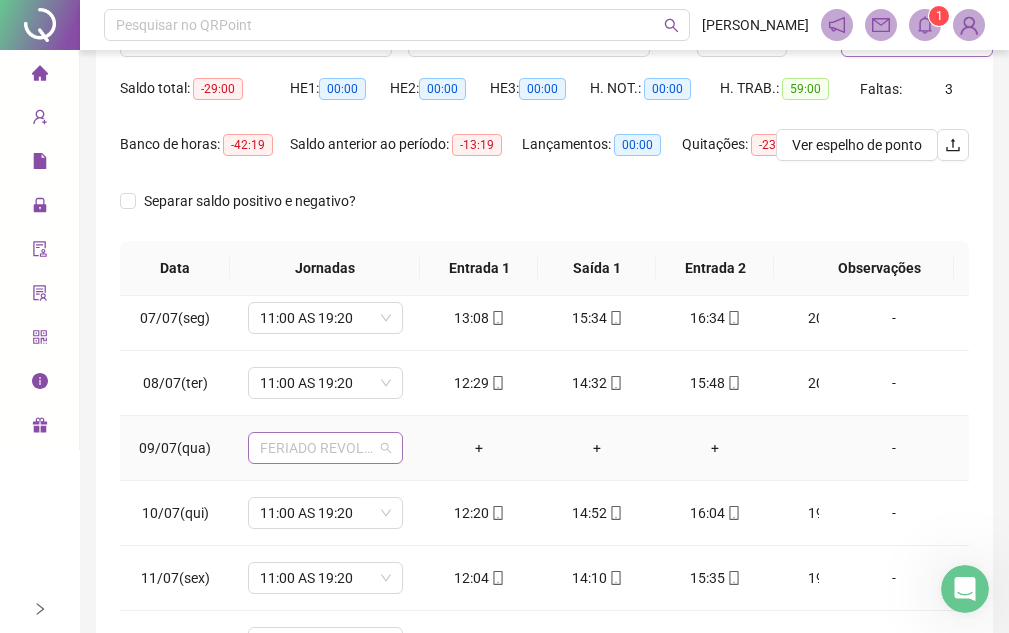 click on "FERIADO REVOLUÇÃO CONSTITUCIONALISTA DE 1932" at bounding box center [325, 448] 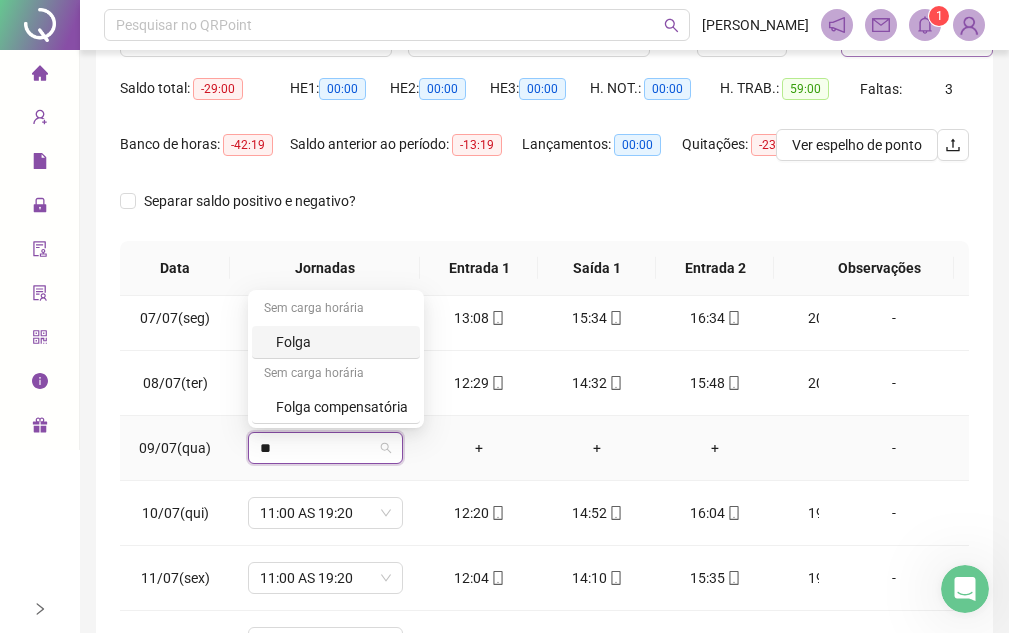 type on "***" 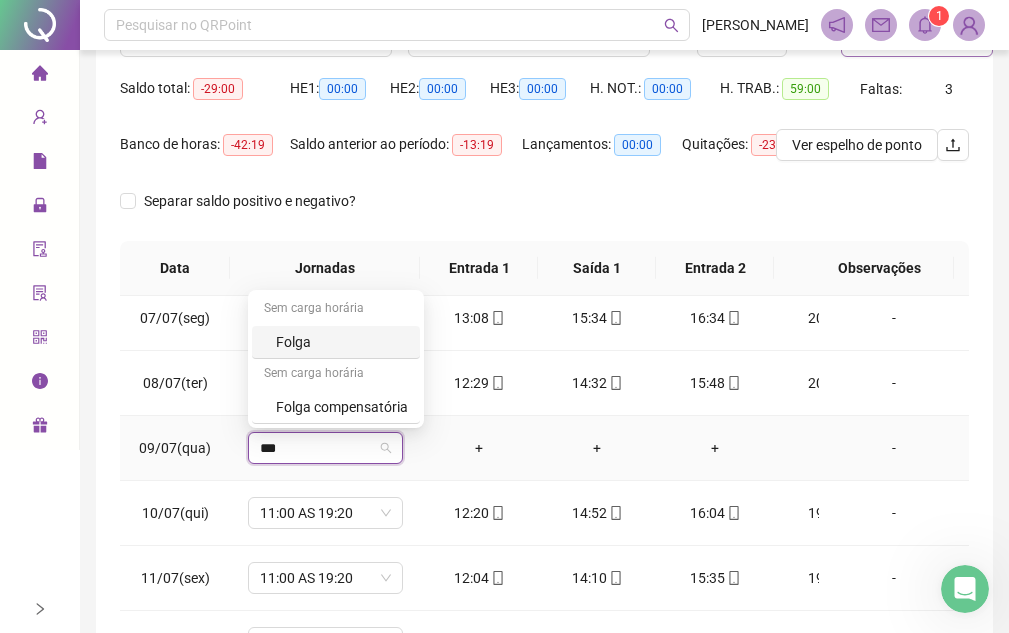 click on "Folga" at bounding box center [342, 342] 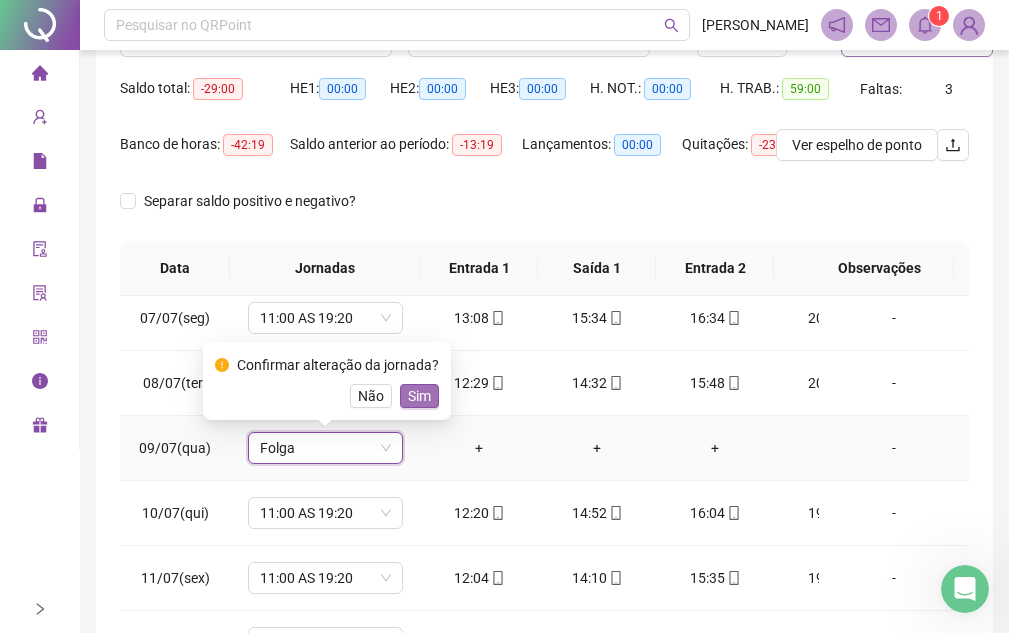 click on "Sim" at bounding box center [419, 396] 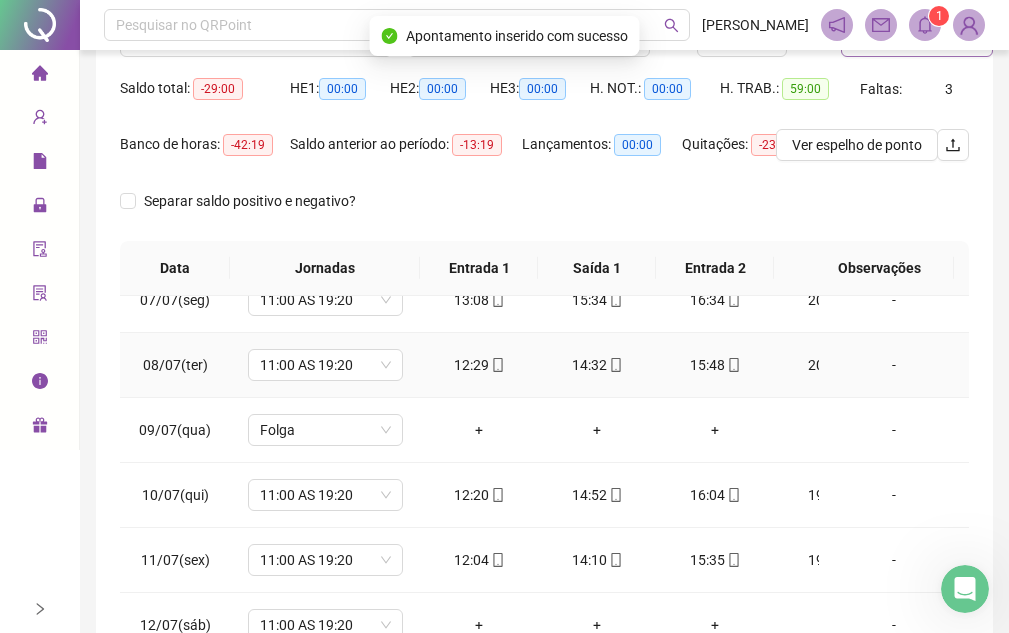 scroll, scrollTop: 433, scrollLeft: 0, axis: vertical 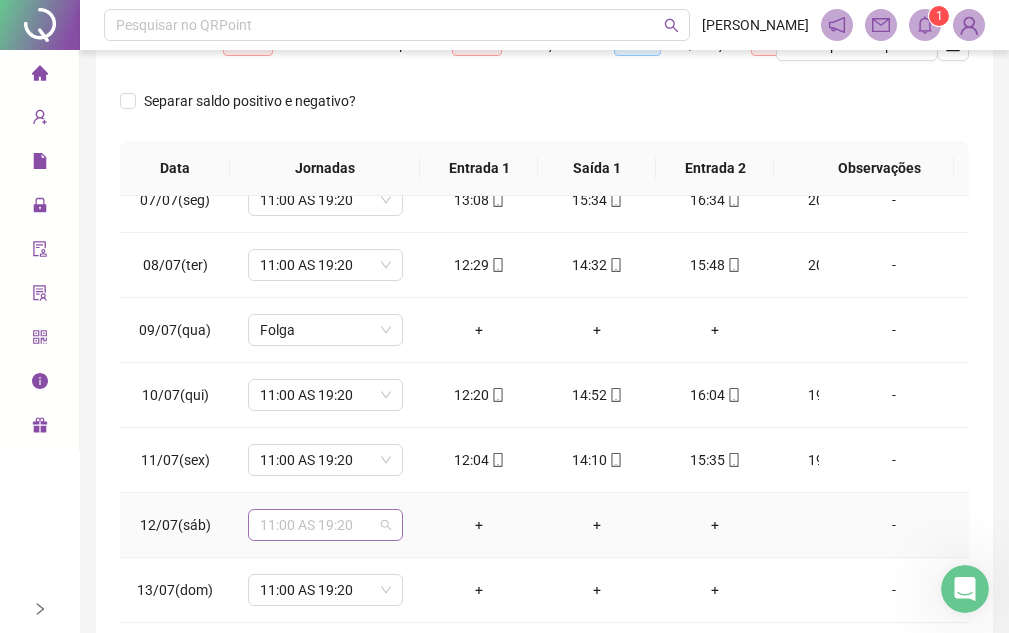 click on "11:00 AS 19:20" at bounding box center [325, 525] 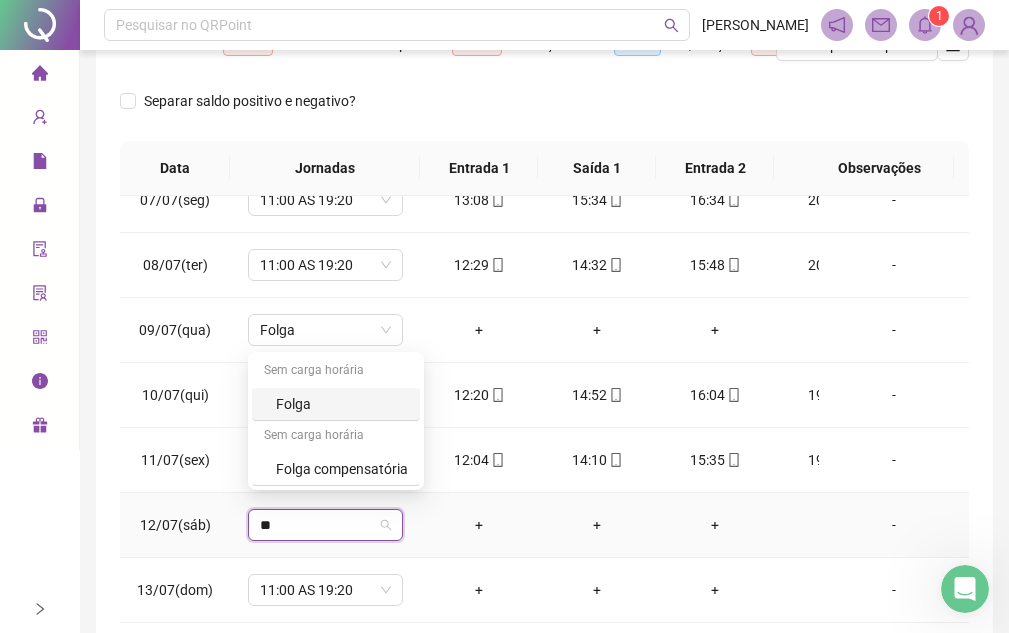 type on "***" 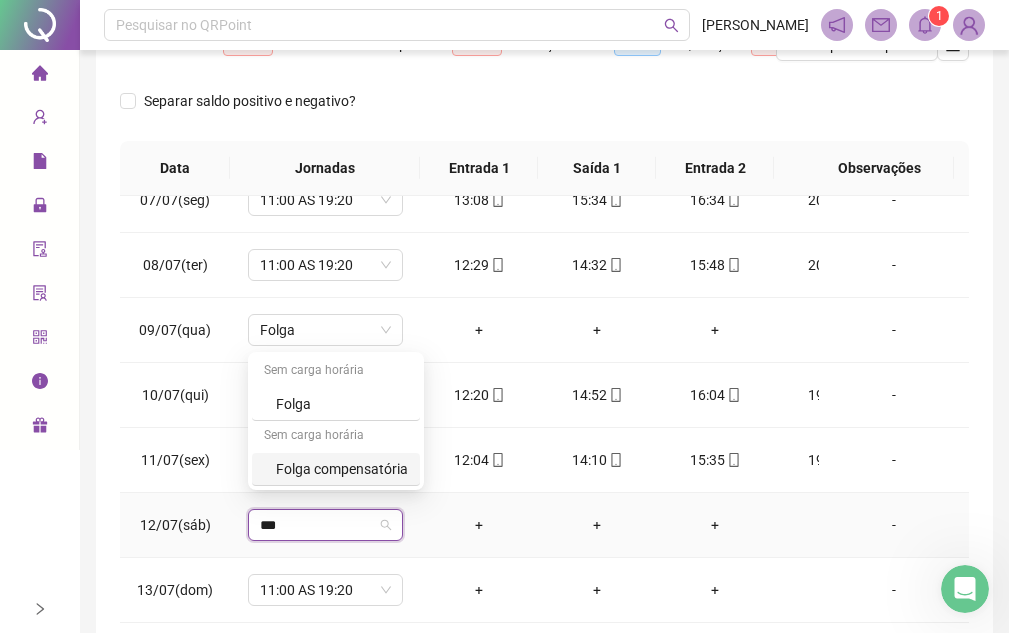 click on "Folga compensatória" at bounding box center [342, 469] 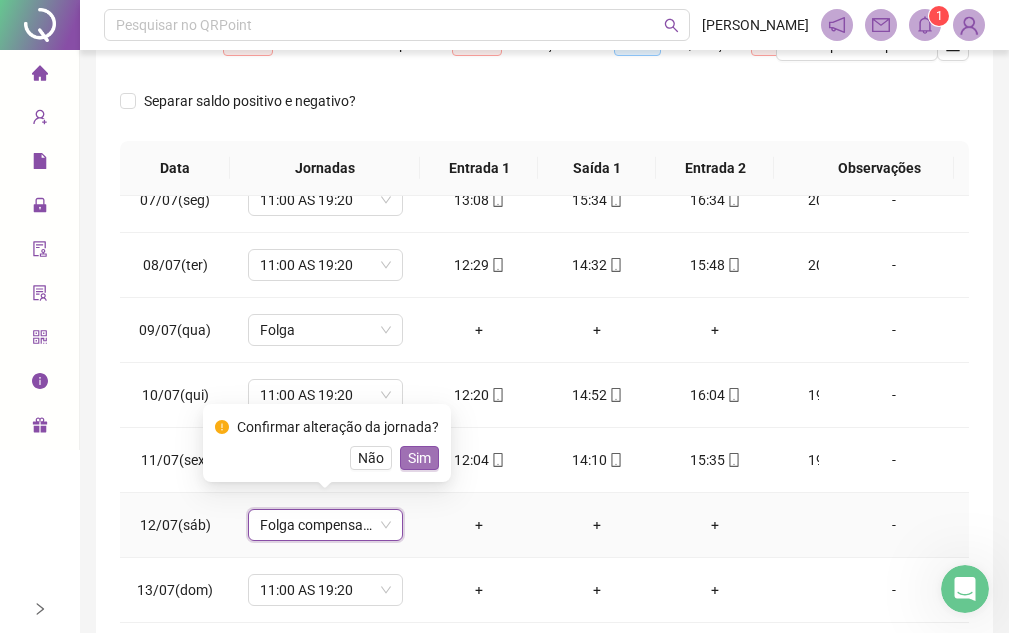 click on "Sim" at bounding box center [419, 458] 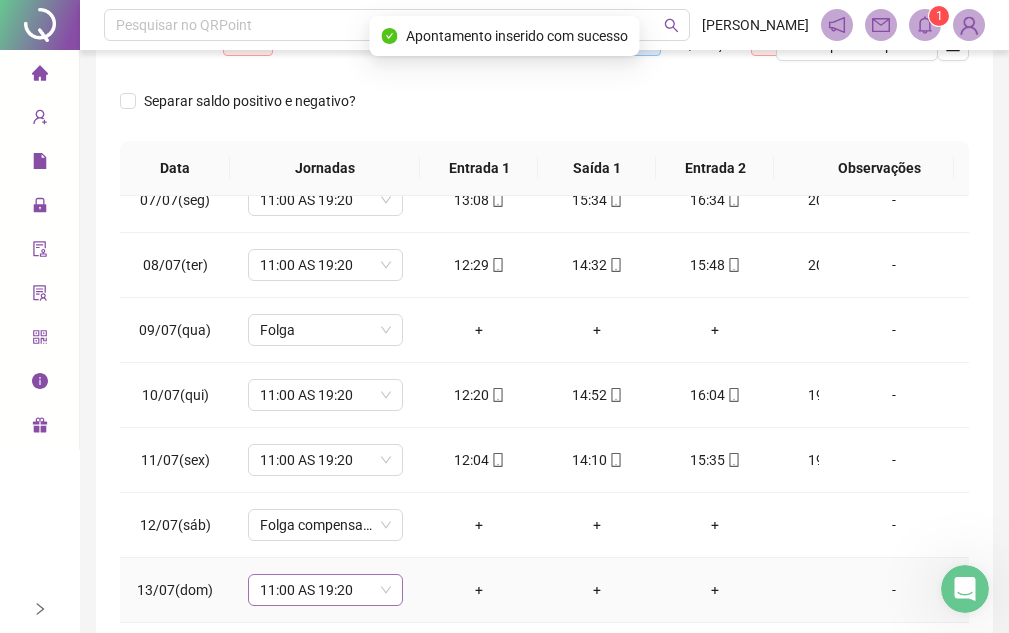 scroll, scrollTop: 411, scrollLeft: 0, axis: vertical 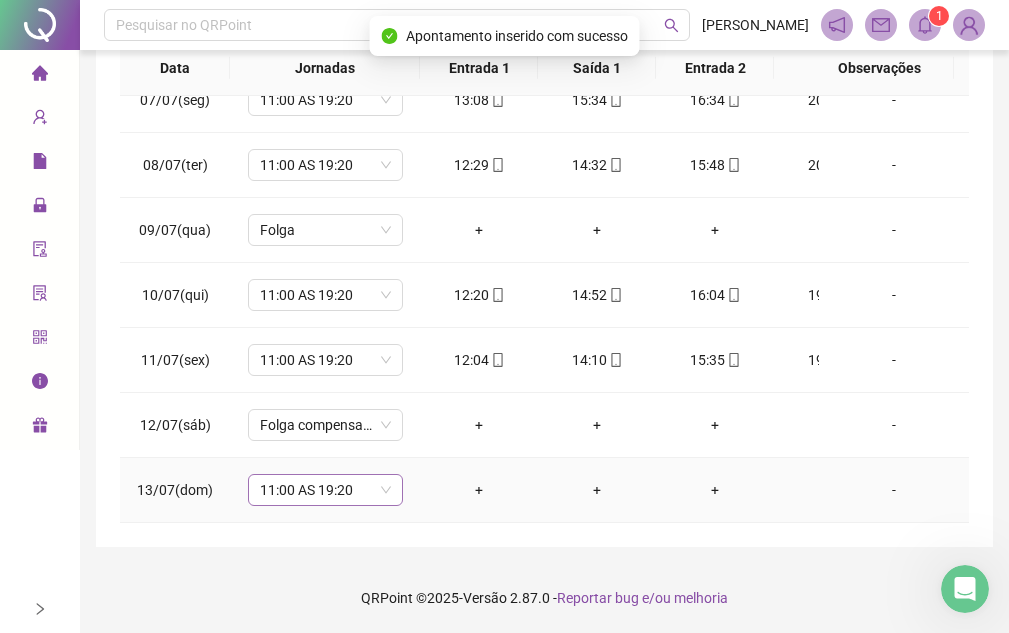 click on "11:00 AS 19:20" at bounding box center (325, 490) 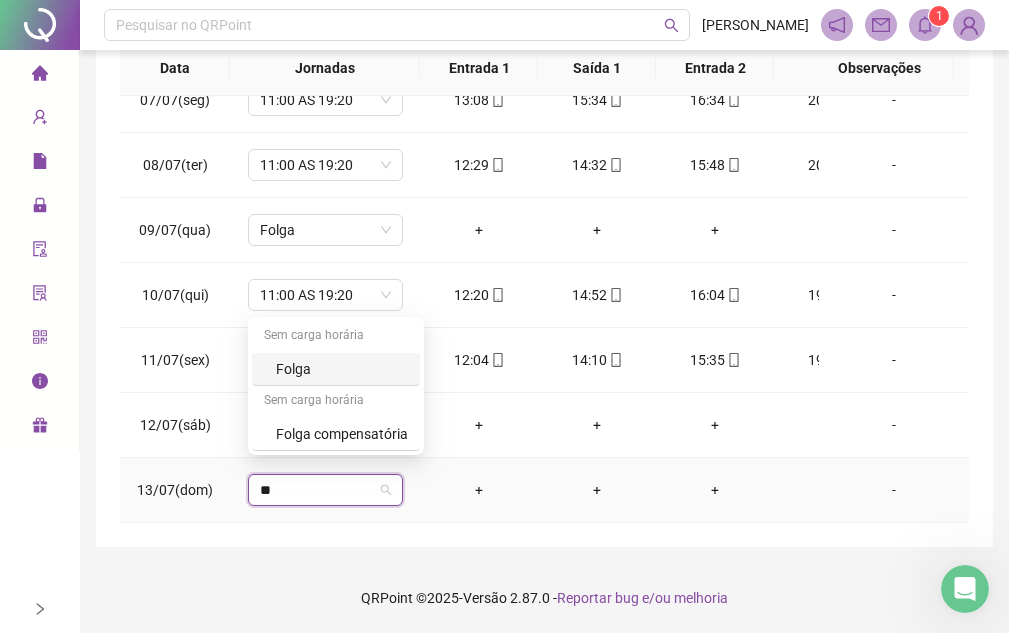 type on "***" 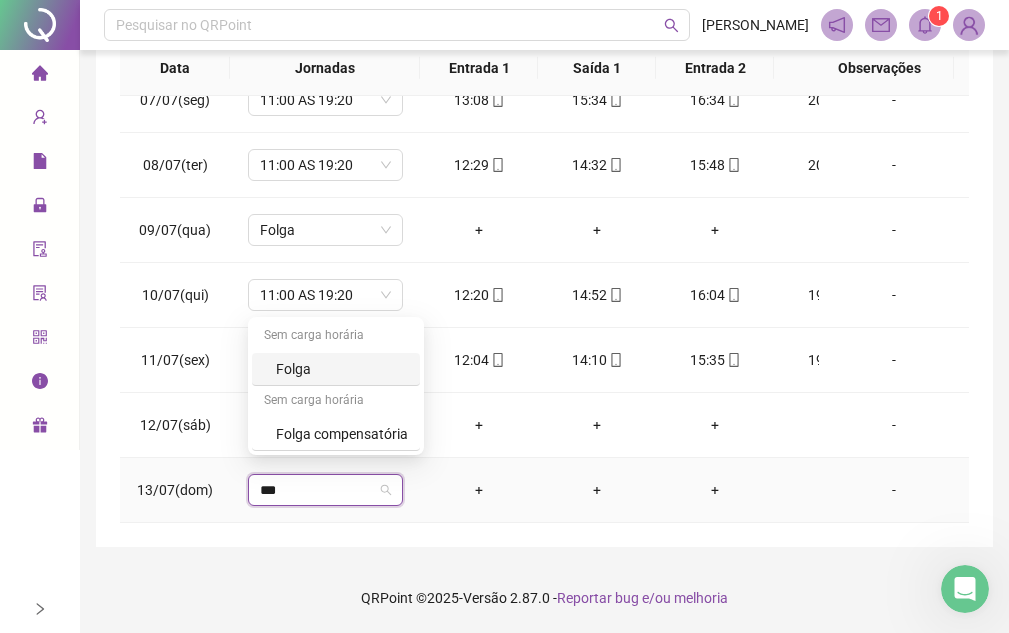 click on "Folga" at bounding box center [342, 369] 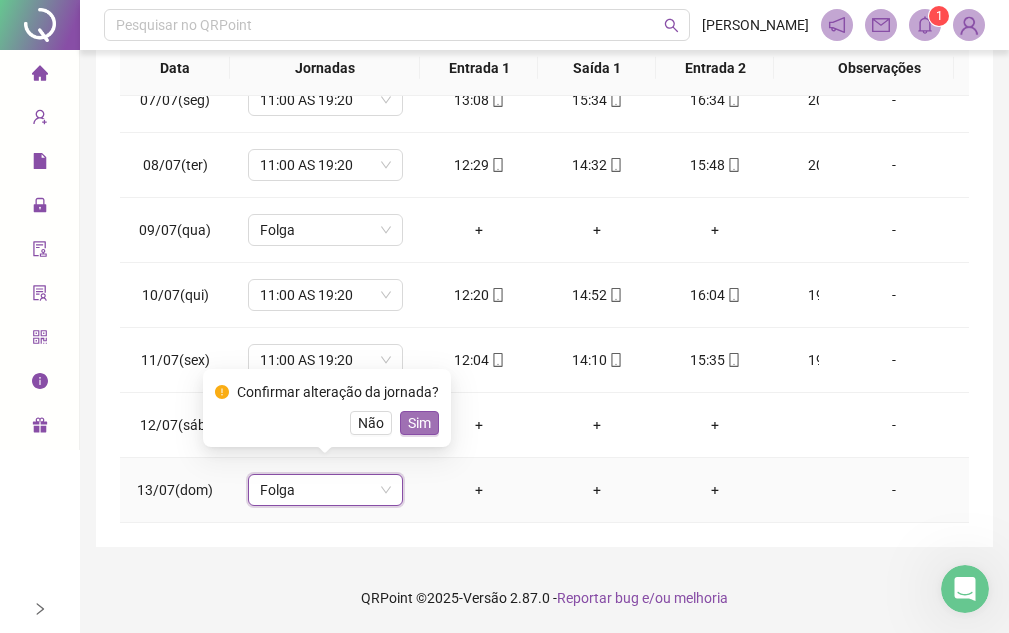 click on "Sim" at bounding box center [419, 423] 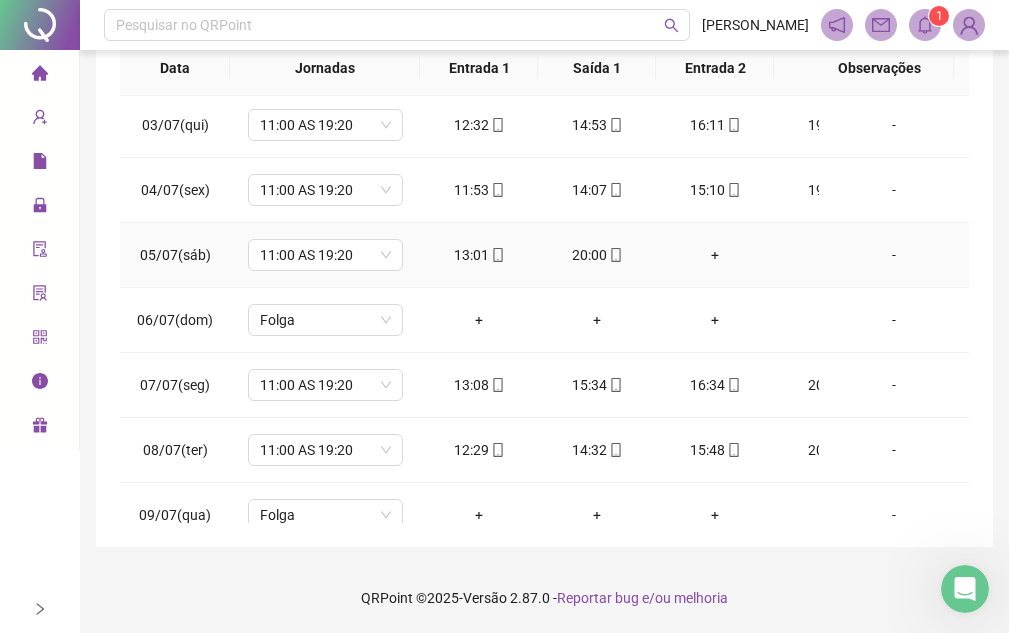 scroll, scrollTop: 0, scrollLeft: 0, axis: both 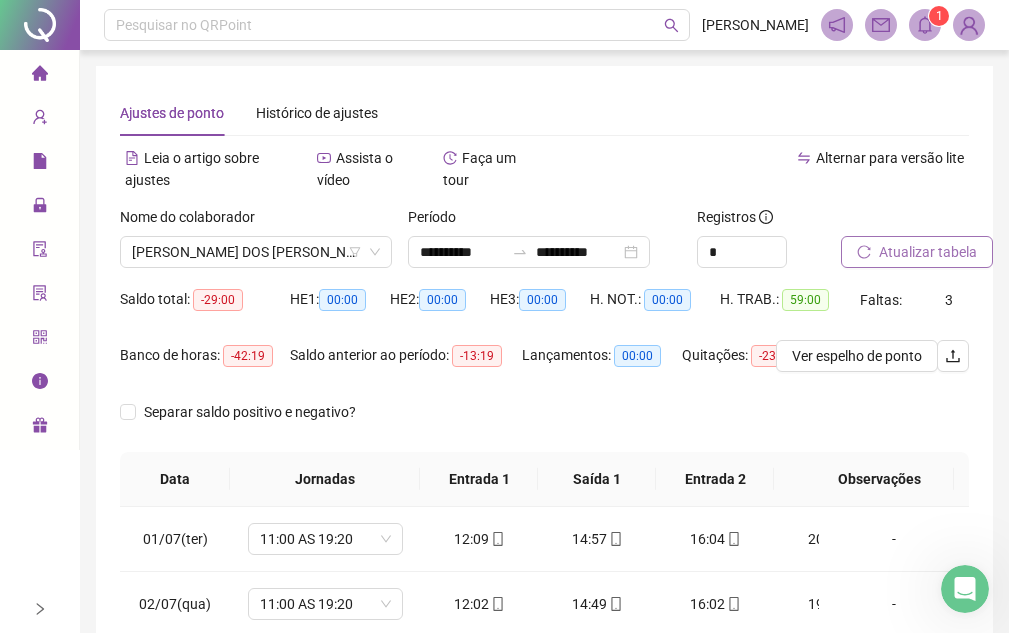 click on "Atualizar tabela" at bounding box center [928, 252] 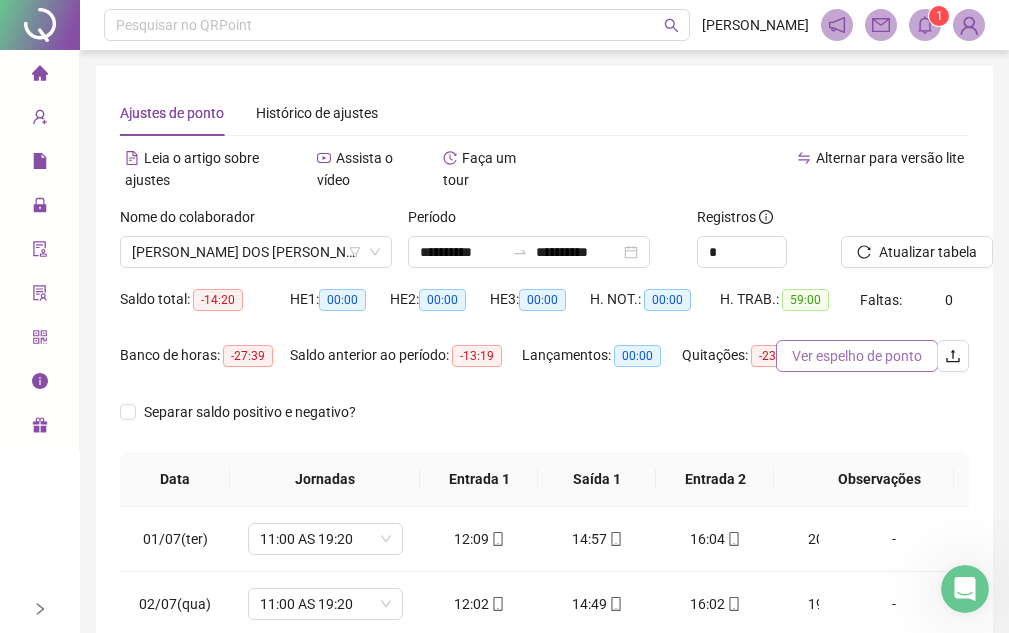 click on "Ver espelho de ponto" at bounding box center (857, 356) 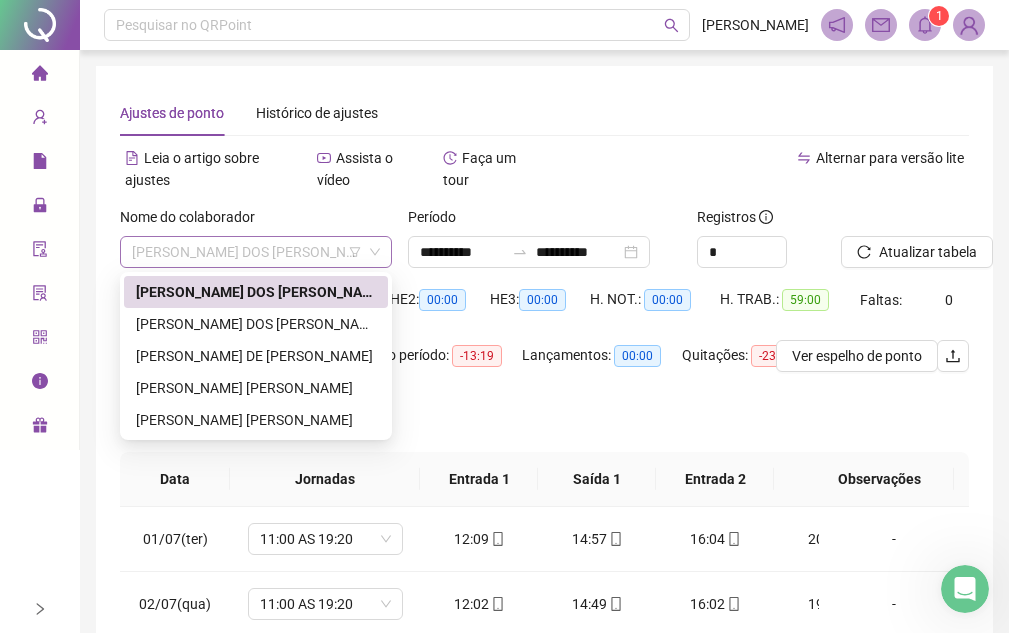 click on "[PERSON_NAME] DOS [PERSON_NAME]" at bounding box center (256, 252) 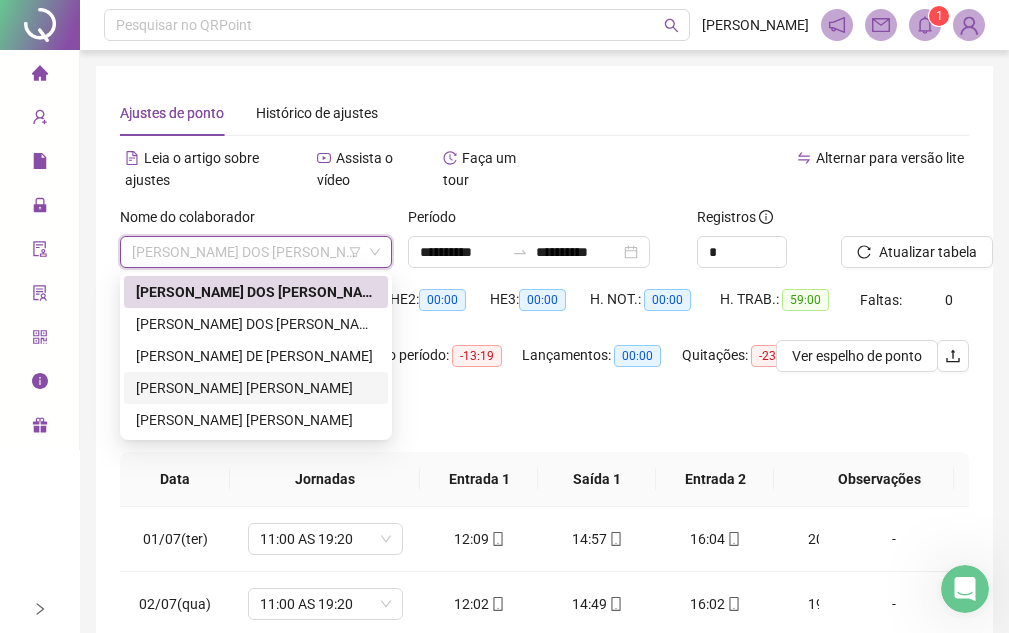 click on "[PERSON_NAME] [PERSON_NAME]" at bounding box center (256, 388) 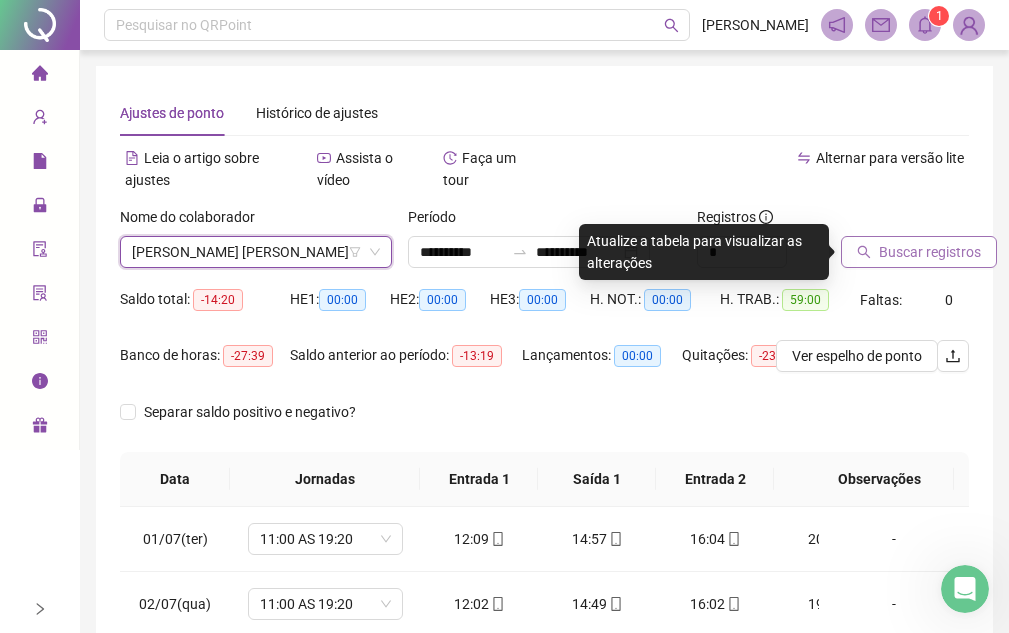 click on "Buscar registros" at bounding box center (930, 252) 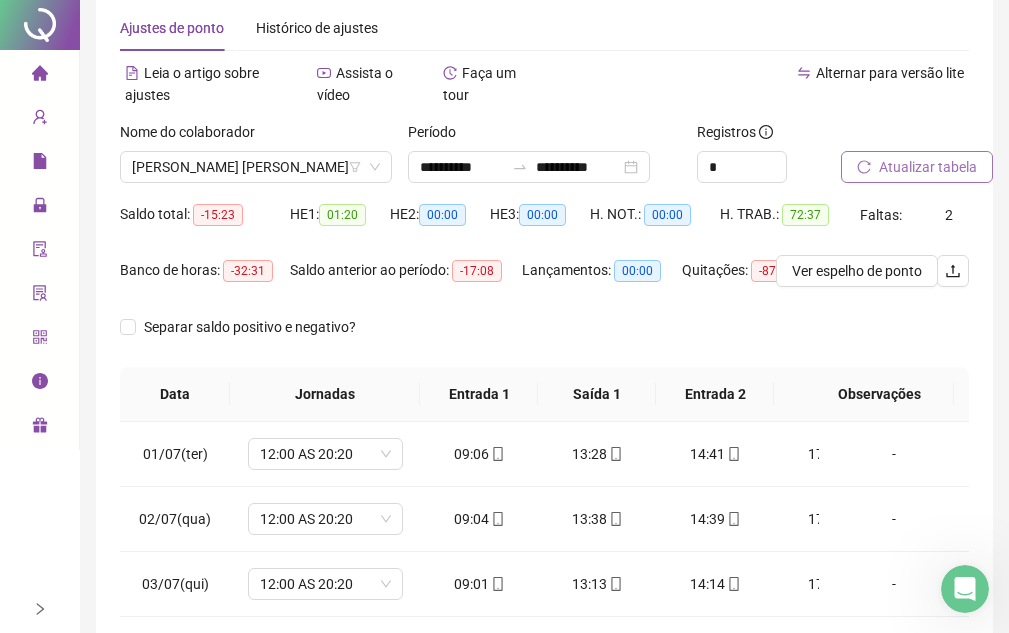 scroll, scrollTop: 200, scrollLeft: 0, axis: vertical 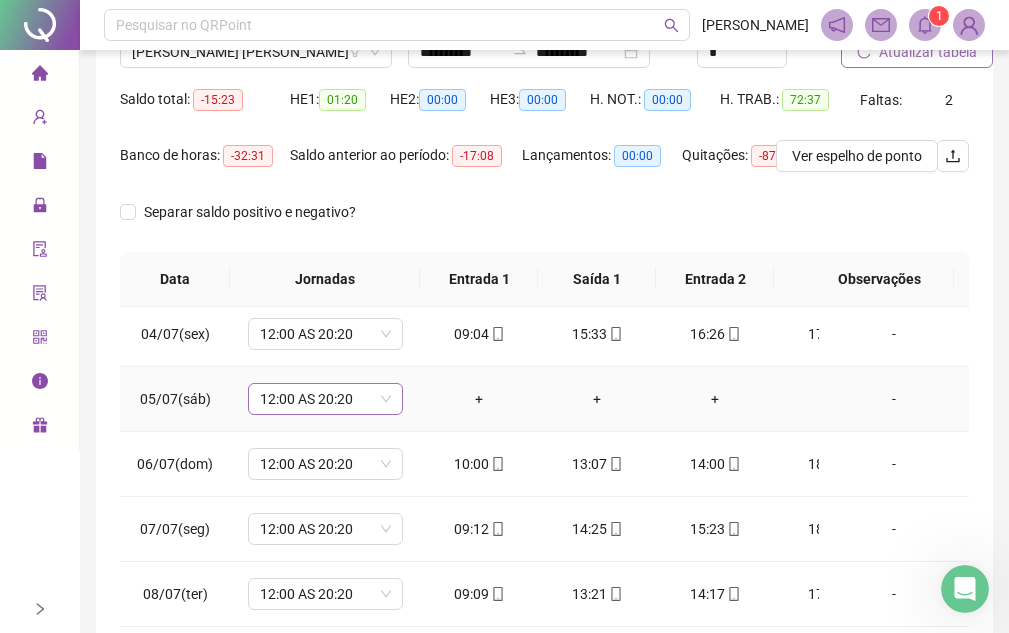 click on "12:00 AS 20:20" at bounding box center [325, 399] 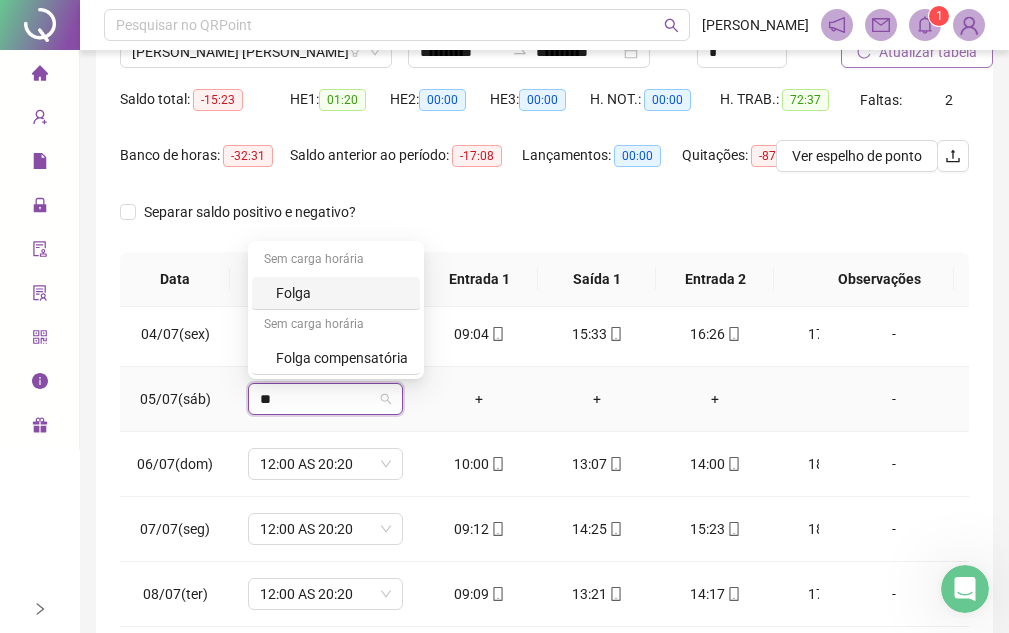 type on "***" 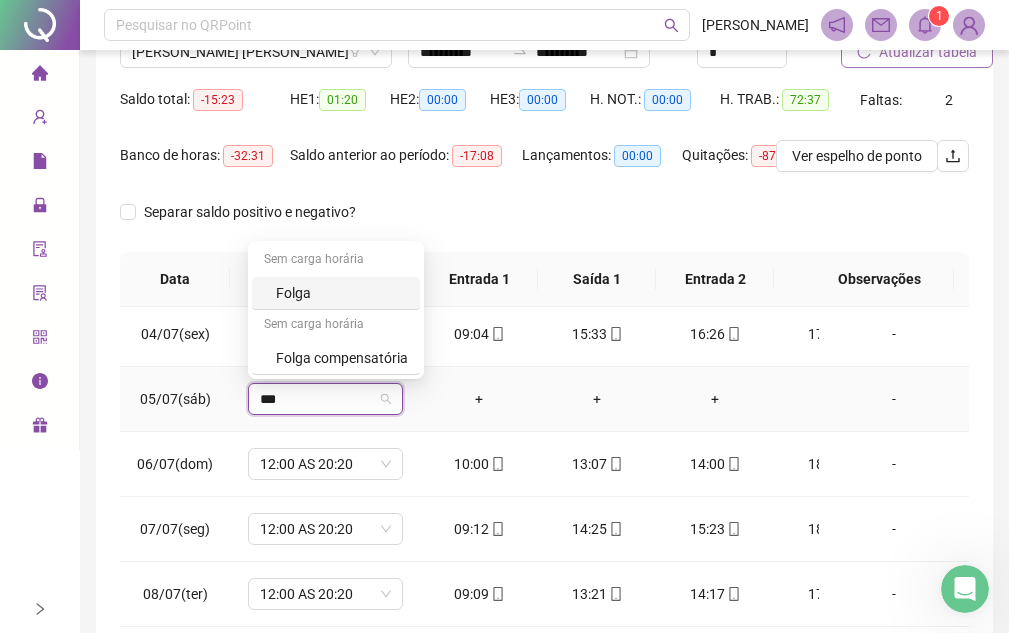 click on "Folga" at bounding box center (342, 293) 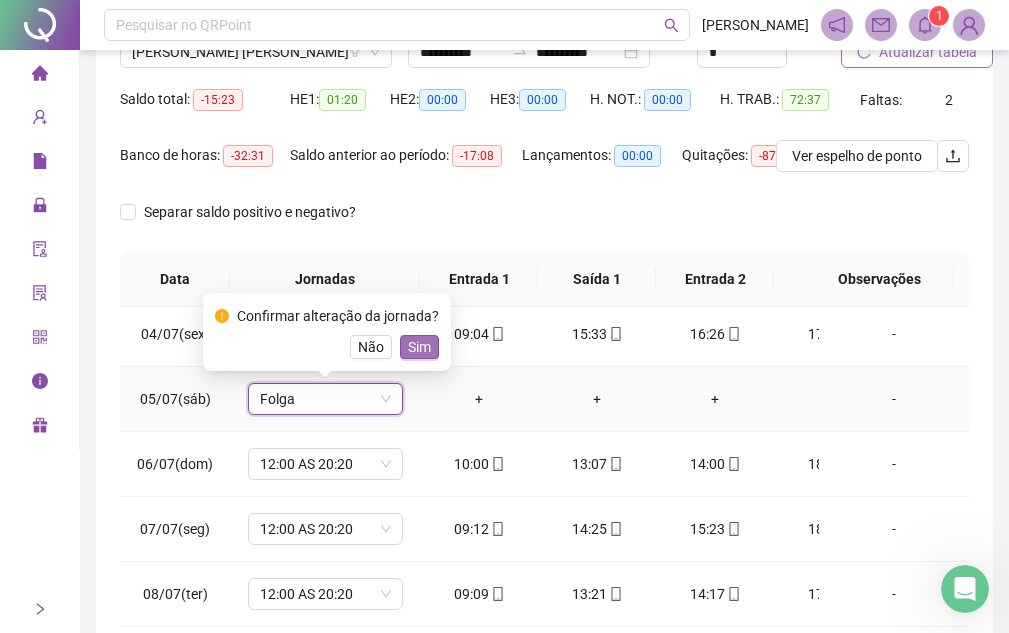click on "Sim" at bounding box center (419, 347) 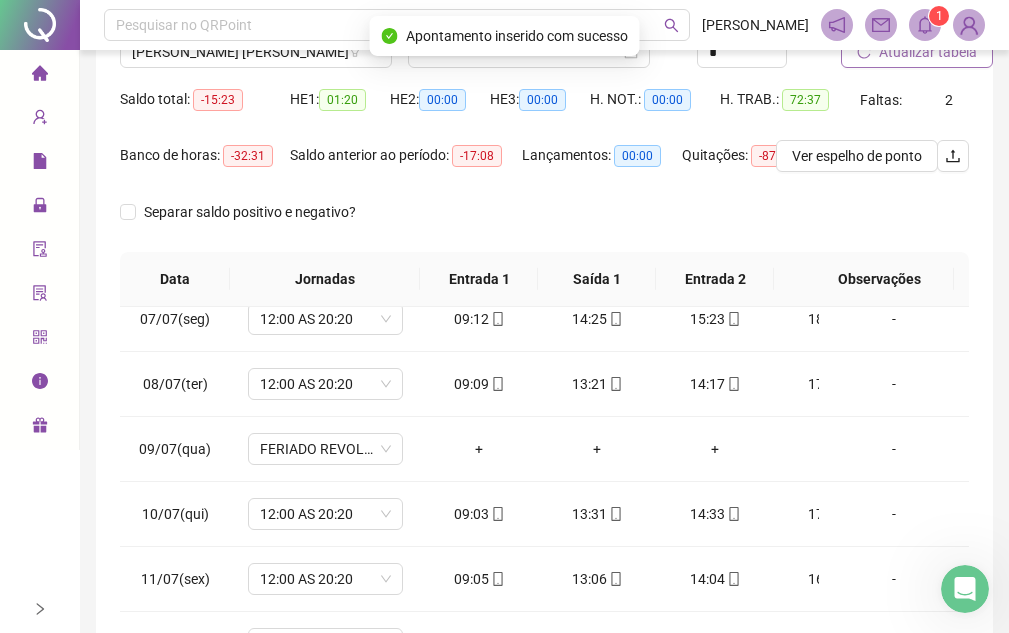 scroll, scrollTop: 433, scrollLeft: 0, axis: vertical 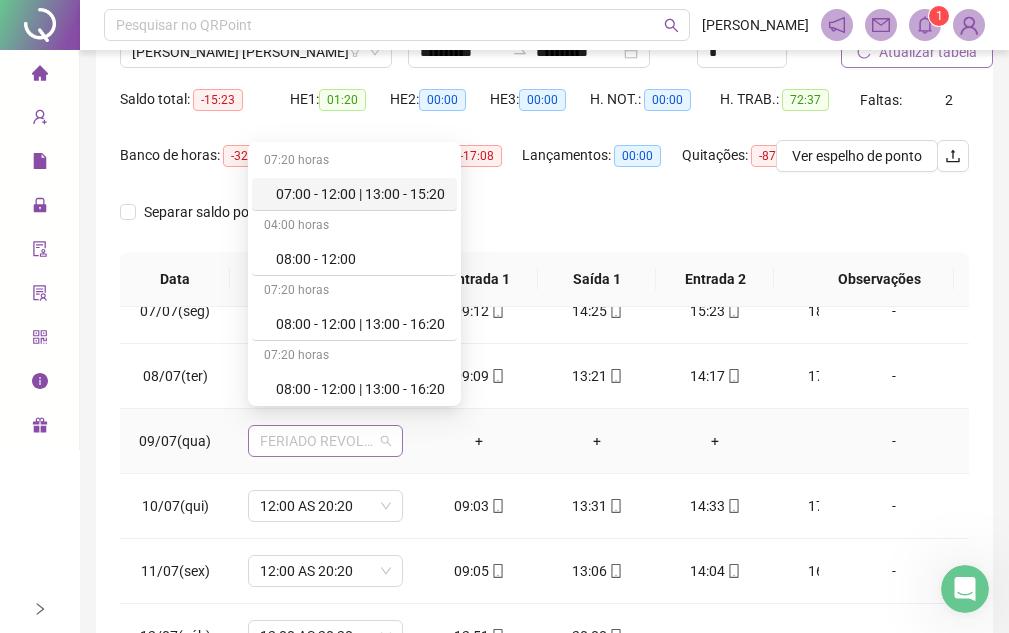 click on "FERIADO REVOLUÇÃO CONSTITUCIONALISTA DE 1932" at bounding box center (325, 441) 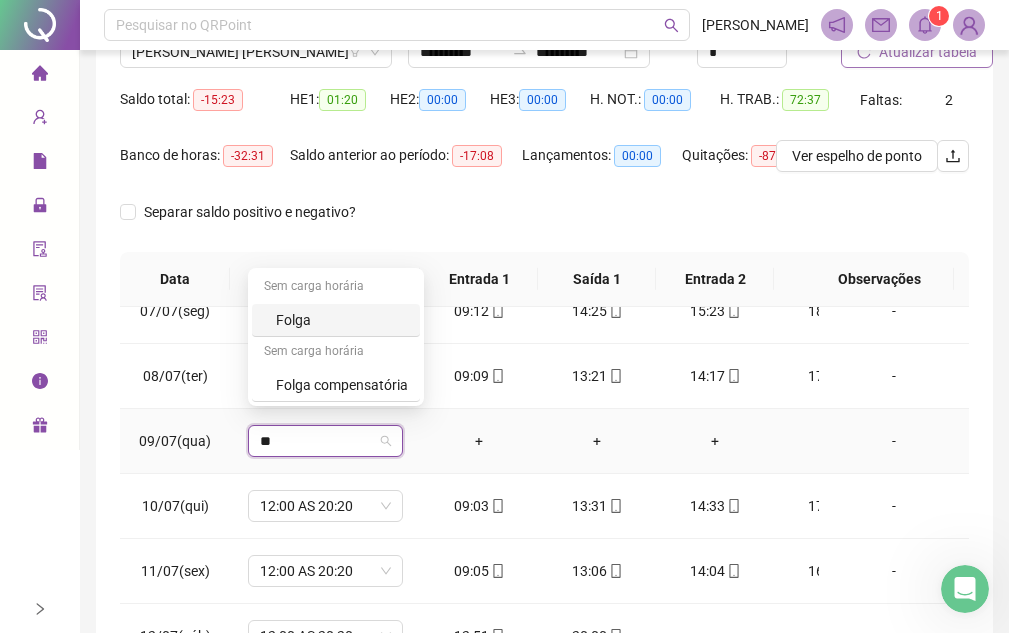 type on "***" 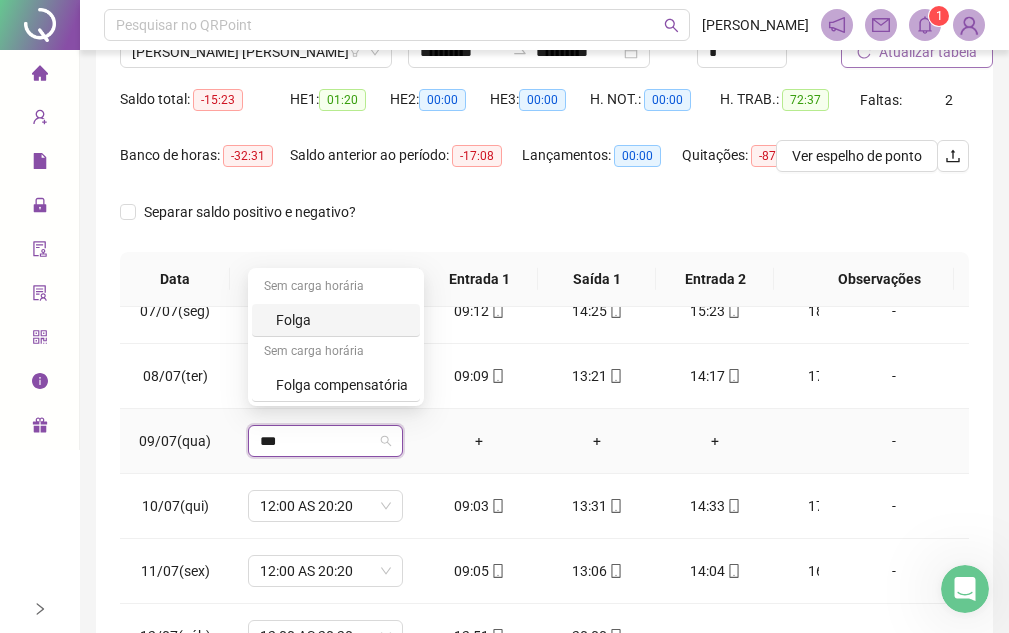 click on "Folga" at bounding box center (342, 320) 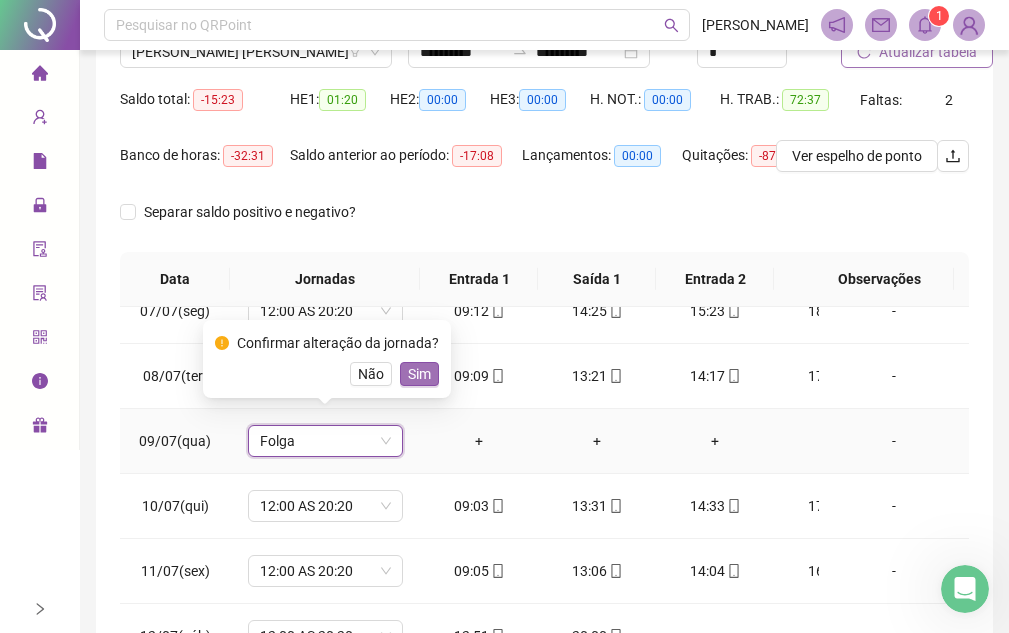 click on "Sim" at bounding box center (419, 374) 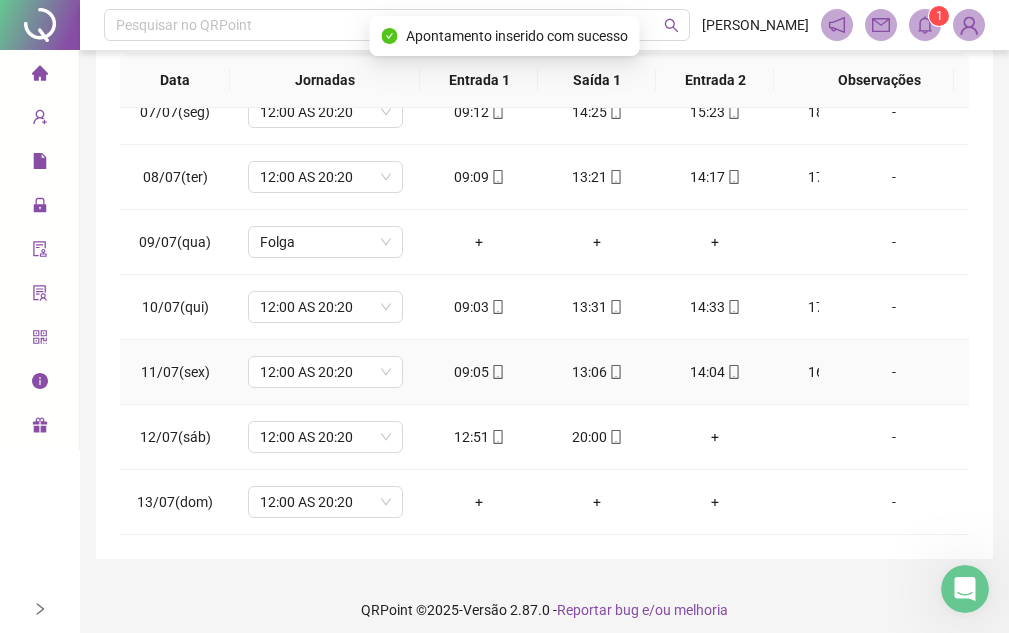 scroll, scrollTop: 400, scrollLeft: 0, axis: vertical 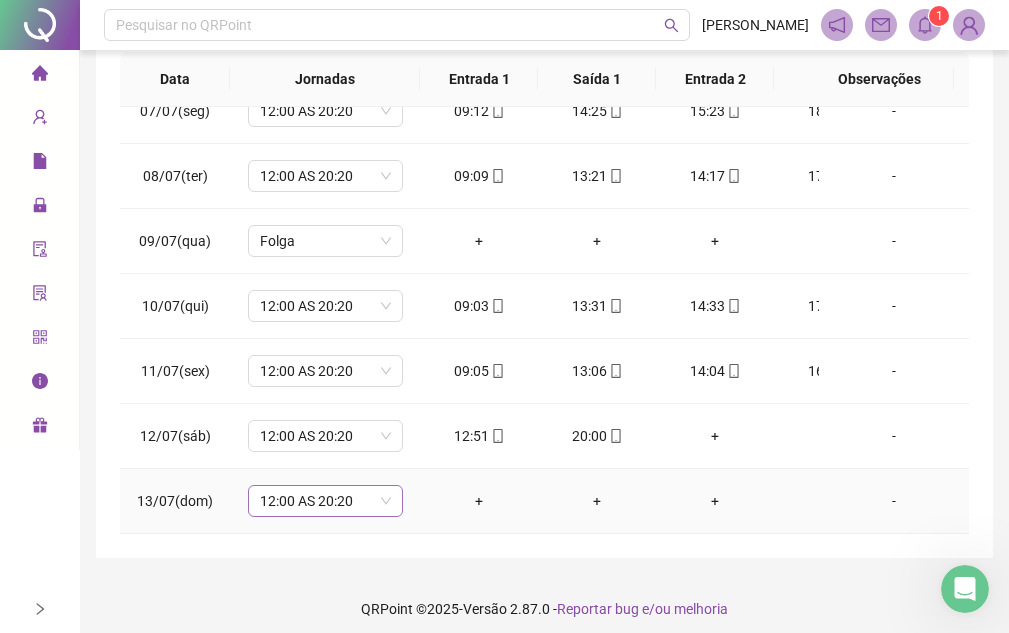 click on "12:00 AS 20:20" at bounding box center [325, 501] 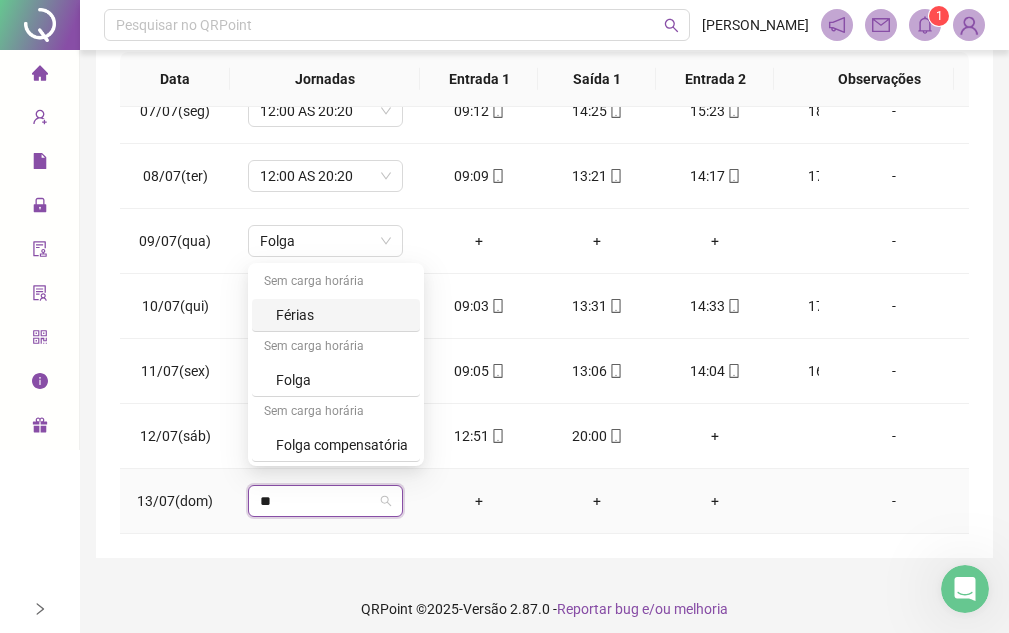 type on "***" 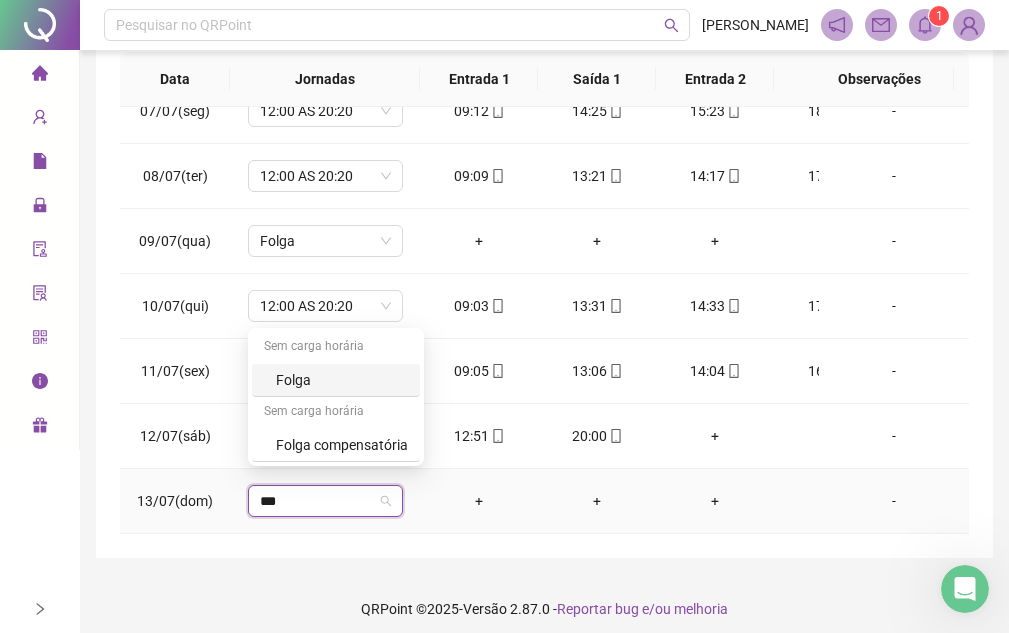 click on "Folga" at bounding box center (342, 380) 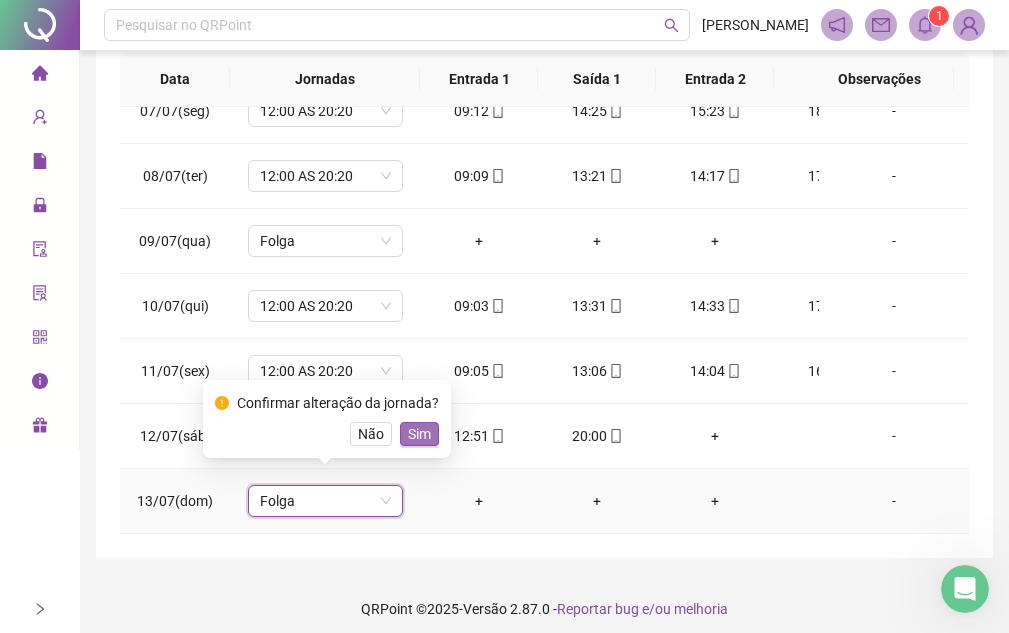 click on "Sim" at bounding box center (419, 434) 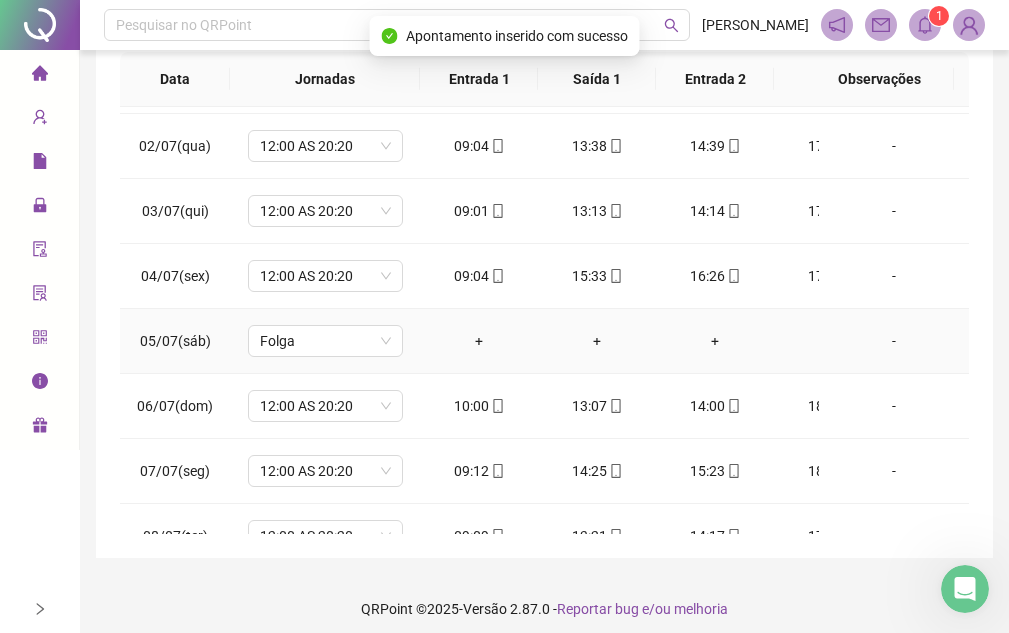scroll, scrollTop: 0, scrollLeft: 0, axis: both 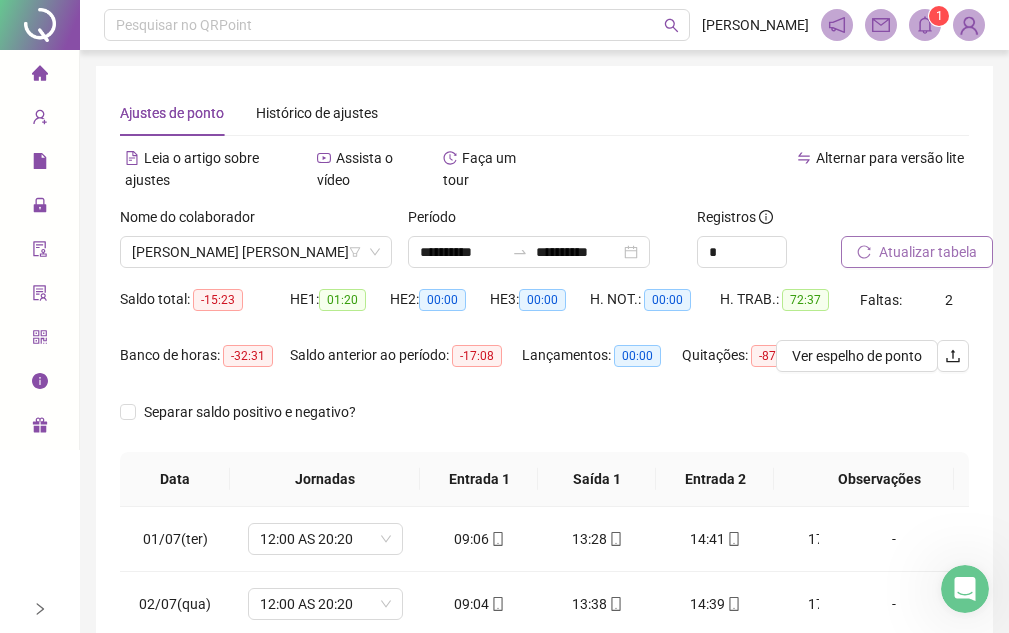 click on "Atualizar tabela" at bounding box center (928, 252) 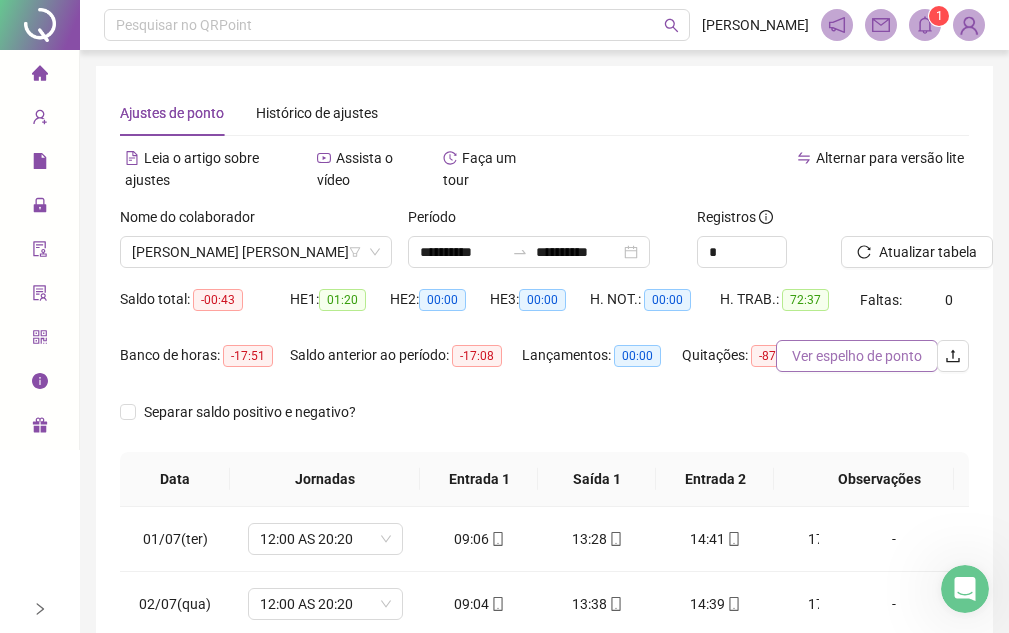 click on "Ver espelho de ponto" at bounding box center (857, 356) 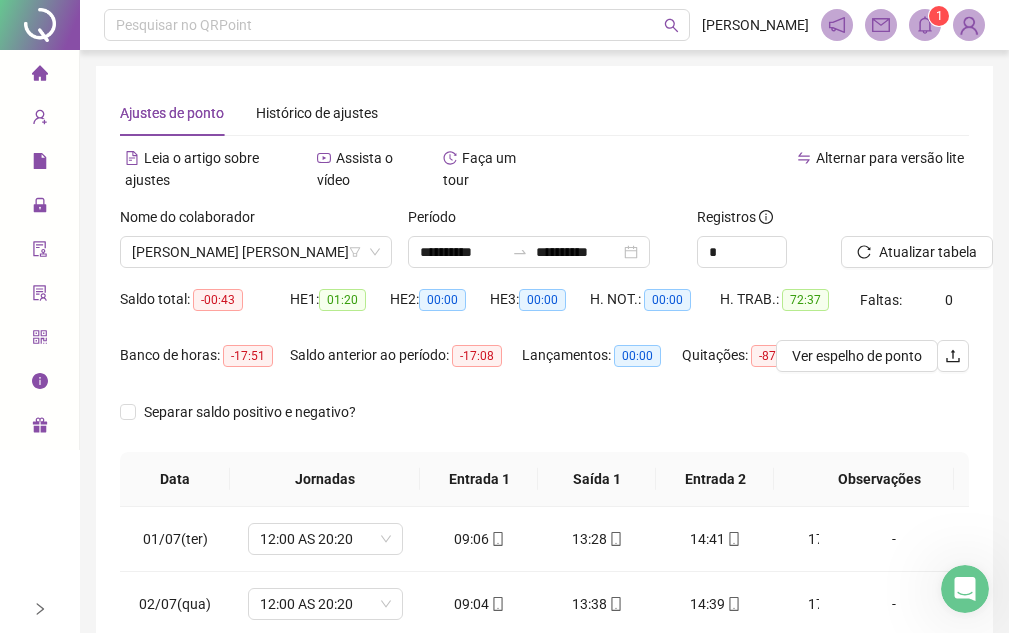 click on "Nome do colaborador [PERSON_NAME] [PERSON_NAME]" at bounding box center [256, 245] 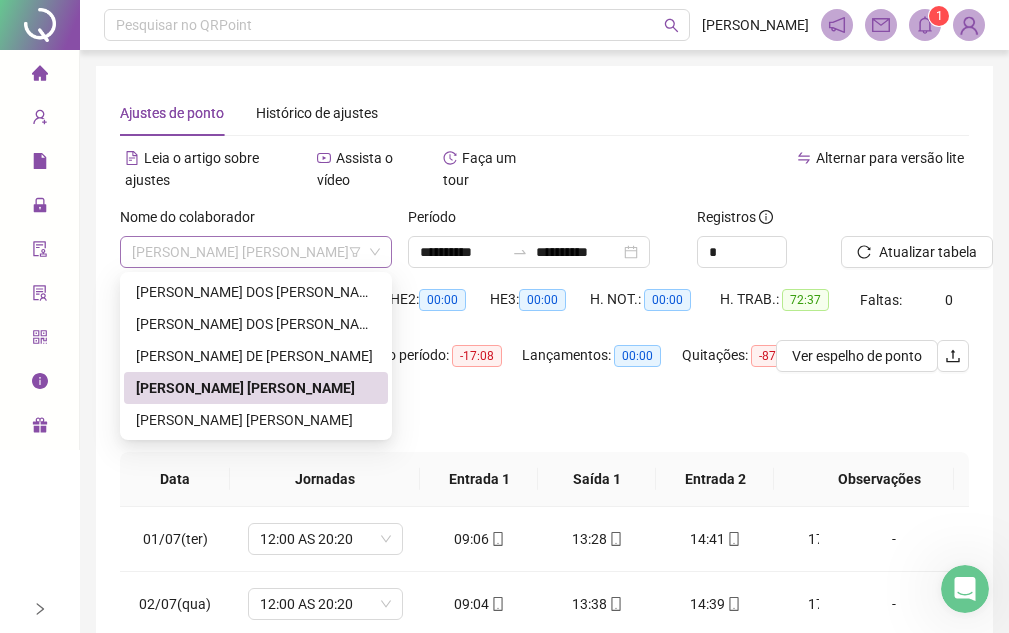 click on "[PERSON_NAME] [PERSON_NAME]" at bounding box center (256, 252) 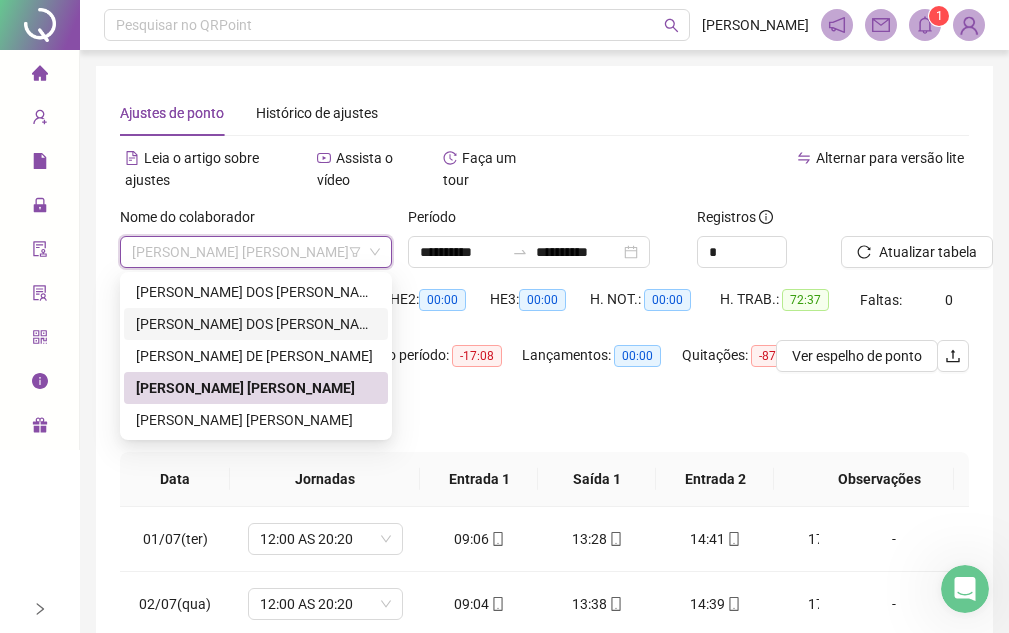click on "[PERSON_NAME] DOS [PERSON_NAME]" at bounding box center [256, 324] 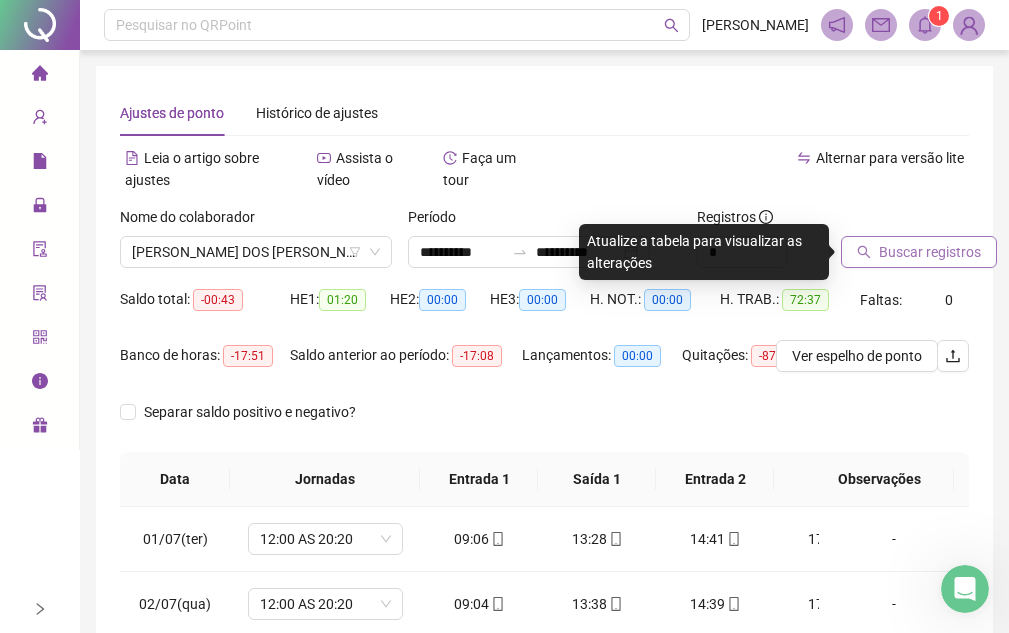 click on "Buscar registros" at bounding box center (930, 252) 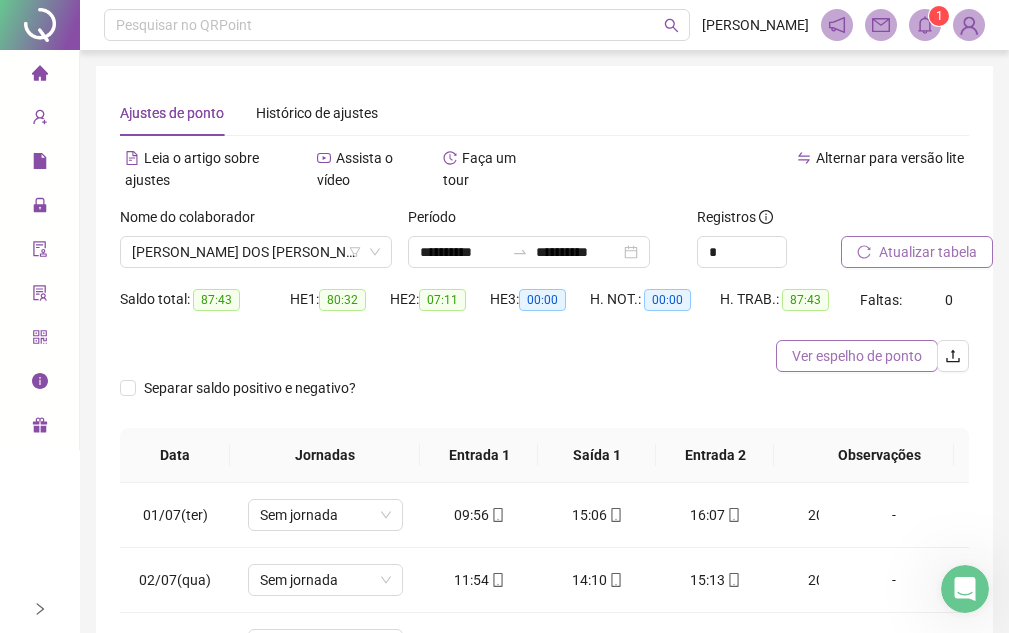 click on "Ver espelho de ponto" at bounding box center [857, 356] 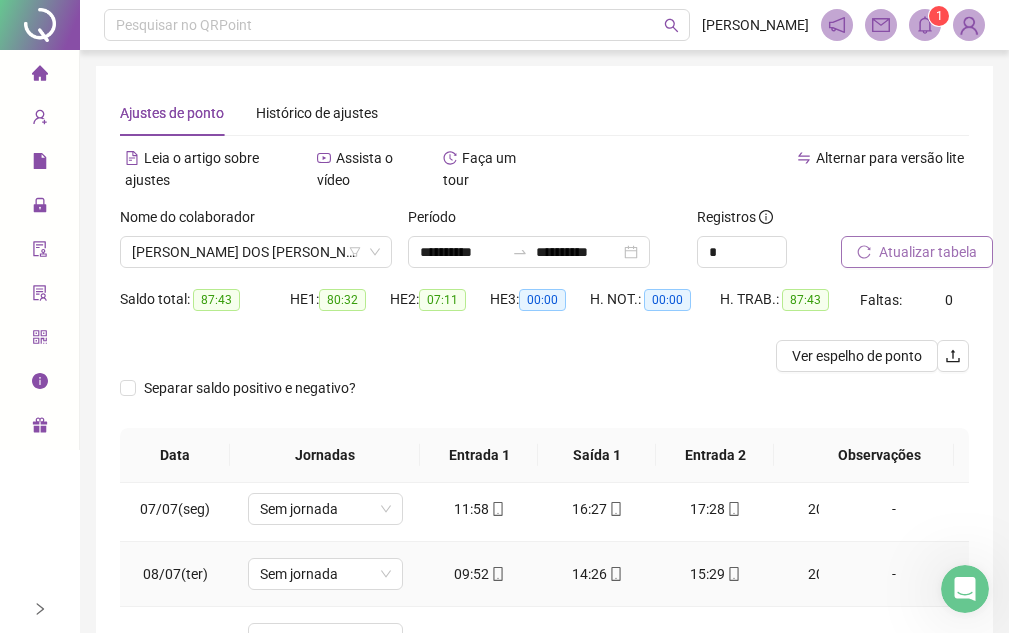 scroll, scrollTop: 433, scrollLeft: 0, axis: vertical 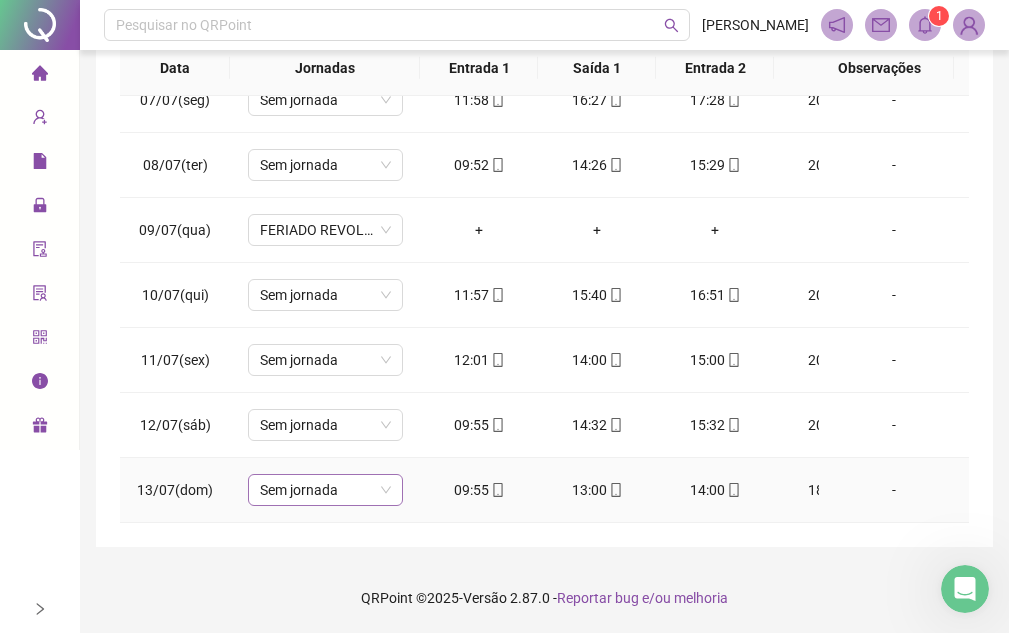 click on "Sem jornada" at bounding box center [325, 490] 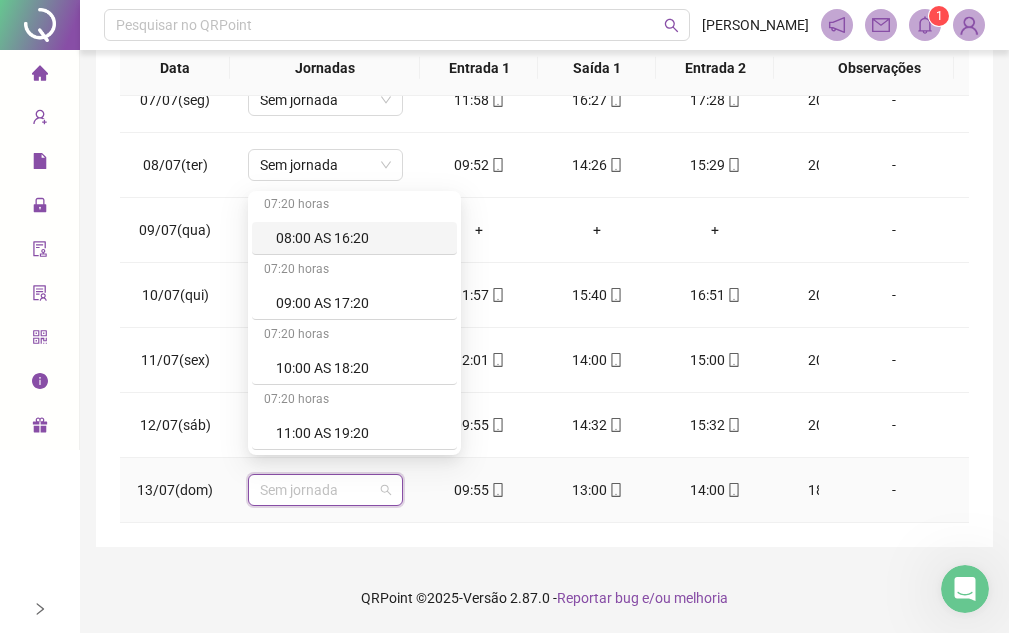 scroll, scrollTop: 400, scrollLeft: 0, axis: vertical 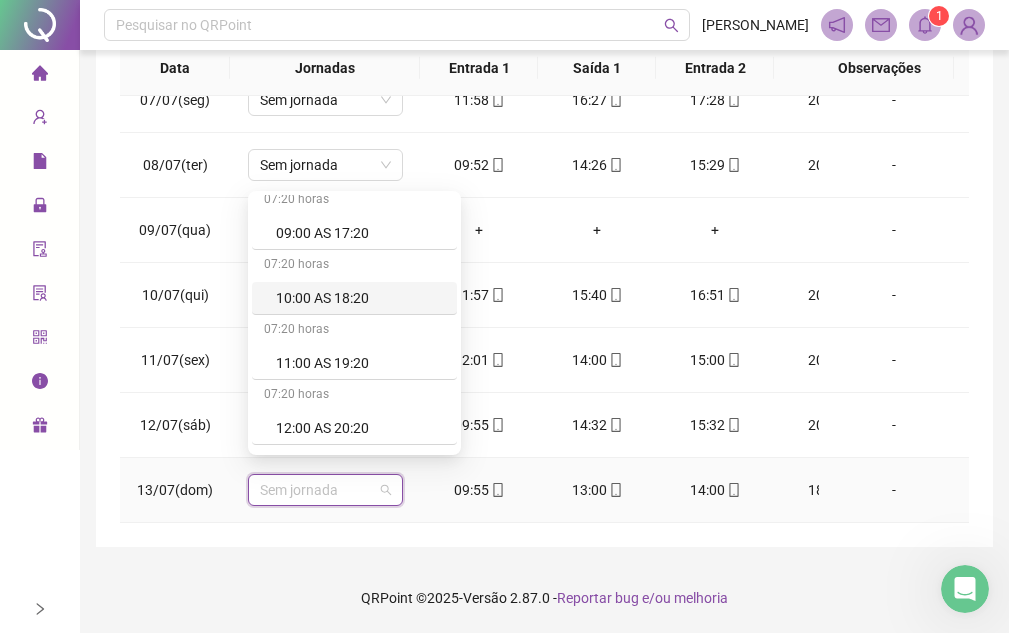 click on "10:00 AS 18:20" at bounding box center [360, 298] 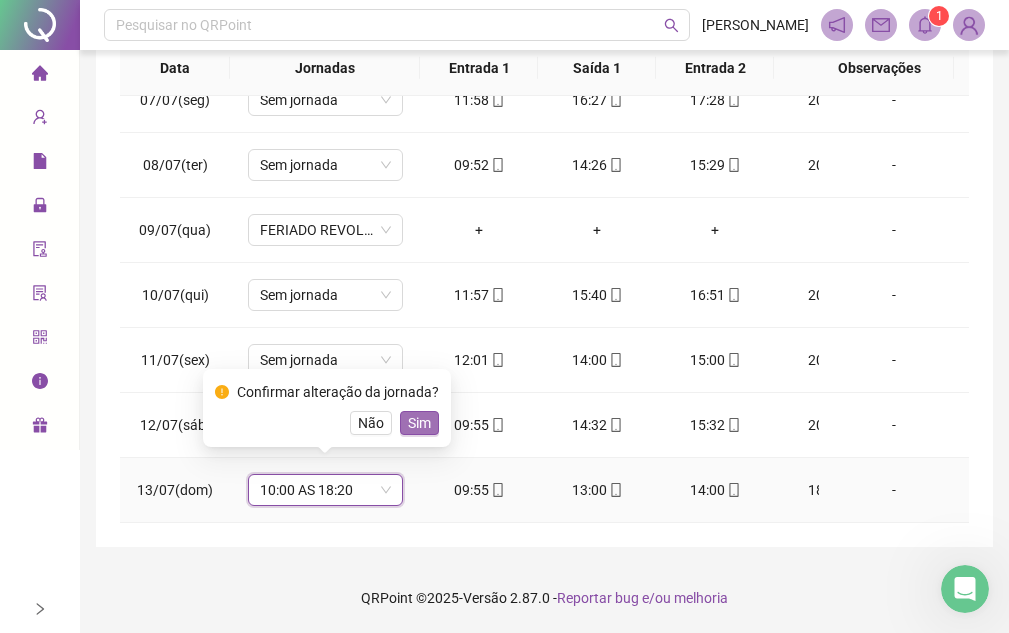 click on "Sim" at bounding box center (419, 423) 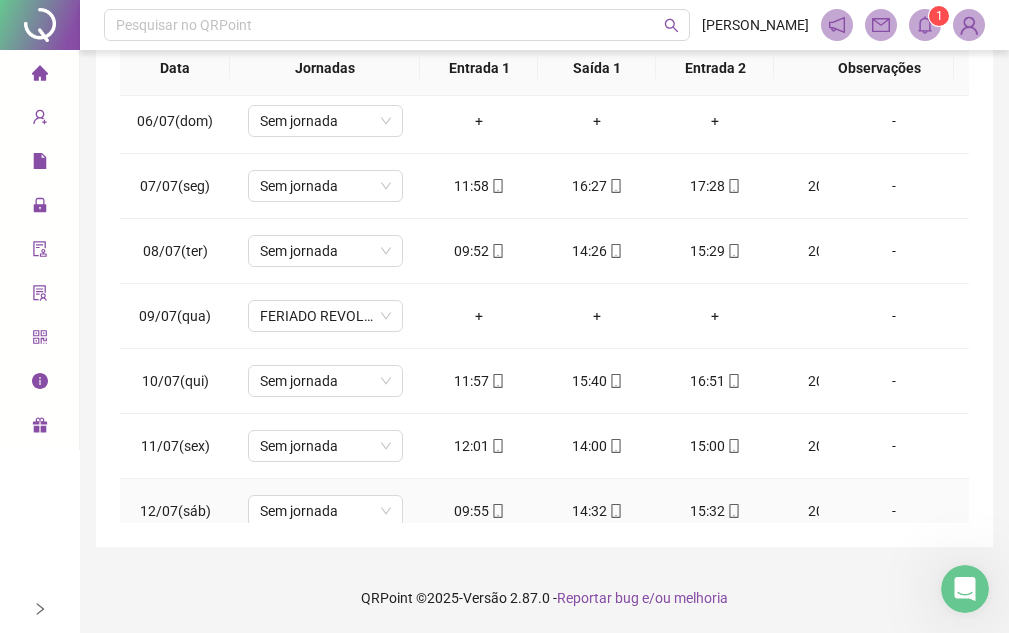 scroll, scrollTop: 0, scrollLeft: 0, axis: both 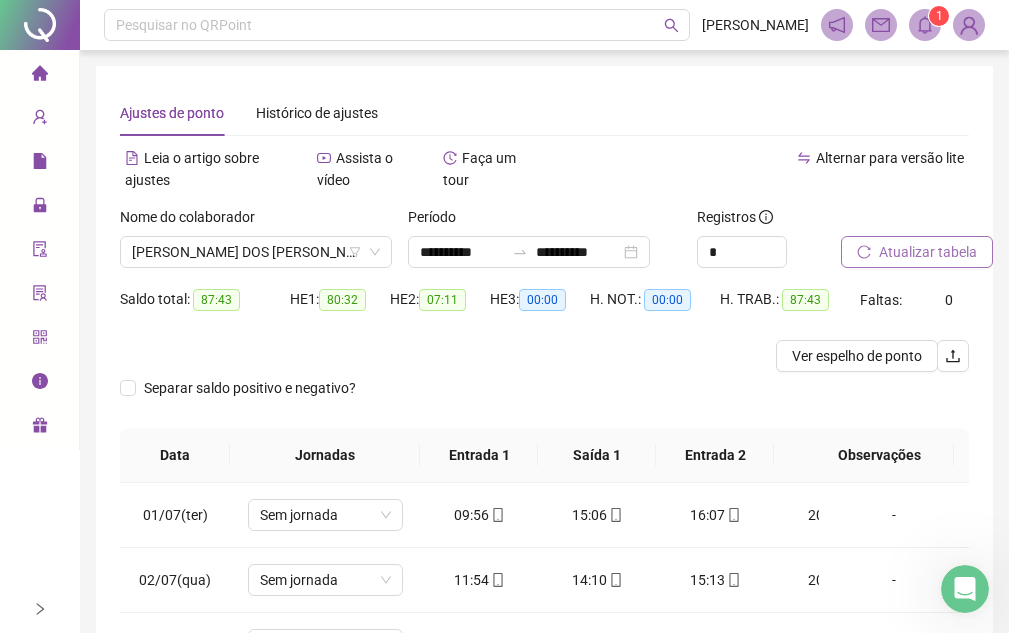 click on "Atualizar tabela" at bounding box center (928, 252) 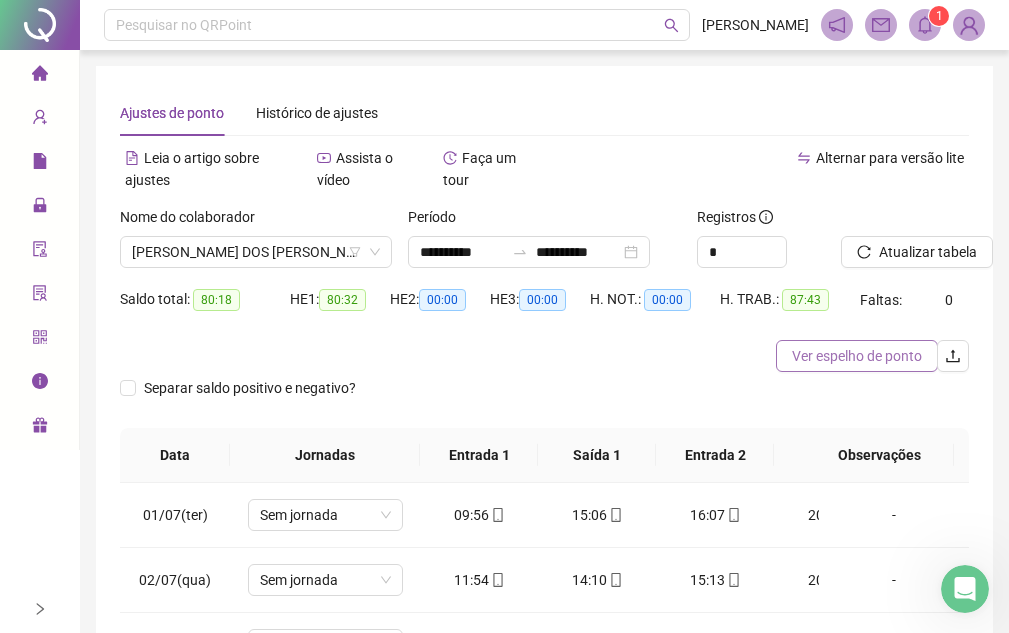 click on "Ver espelho de ponto" at bounding box center (857, 356) 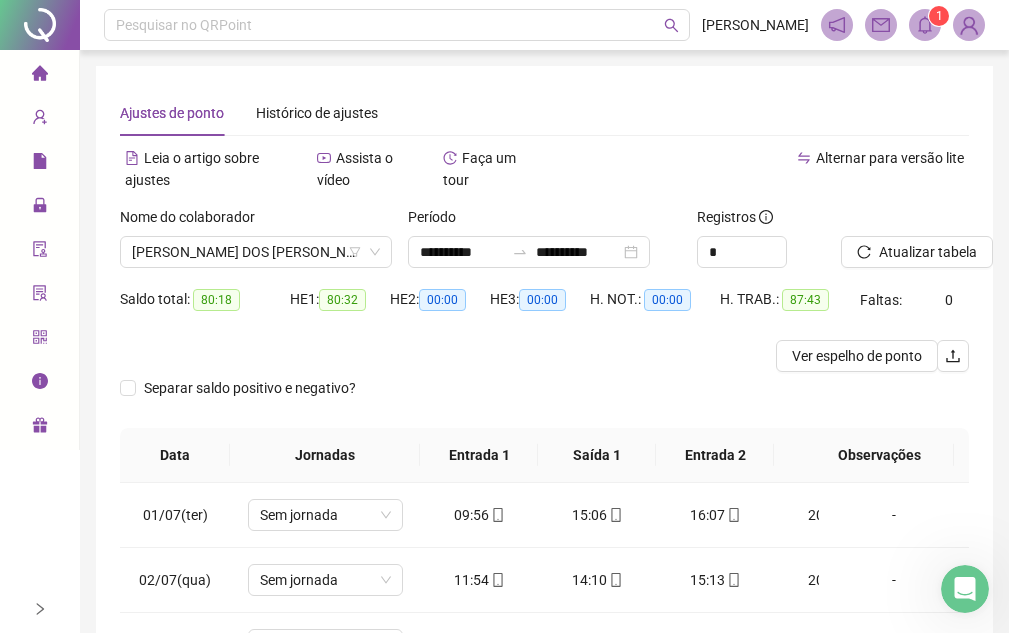 scroll, scrollTop: 433, scrollLeft: 0, axis: vertical 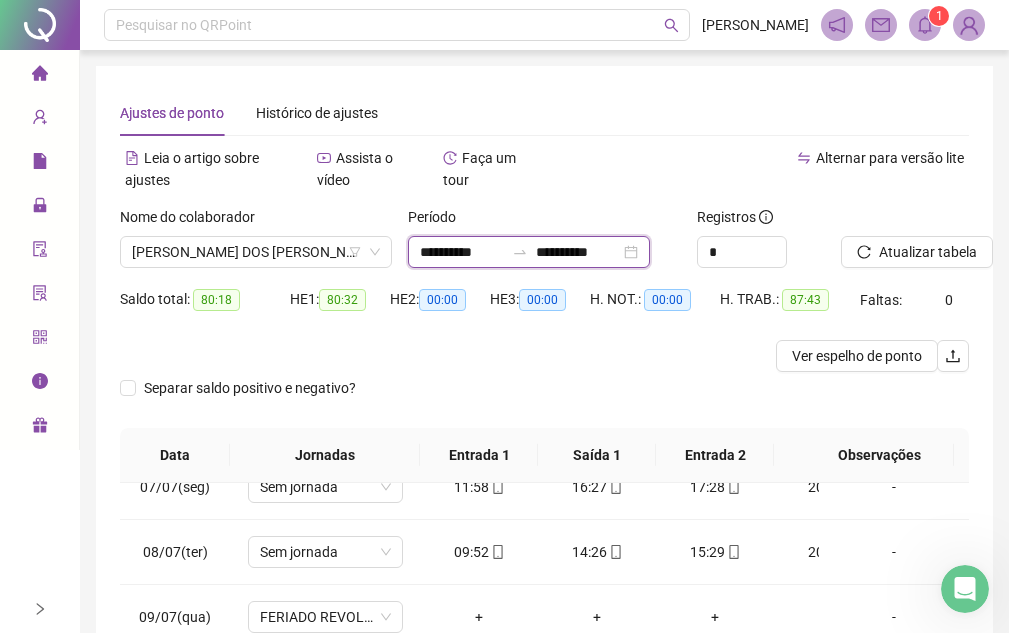 click on "**********" at bounding box center [462, 252] 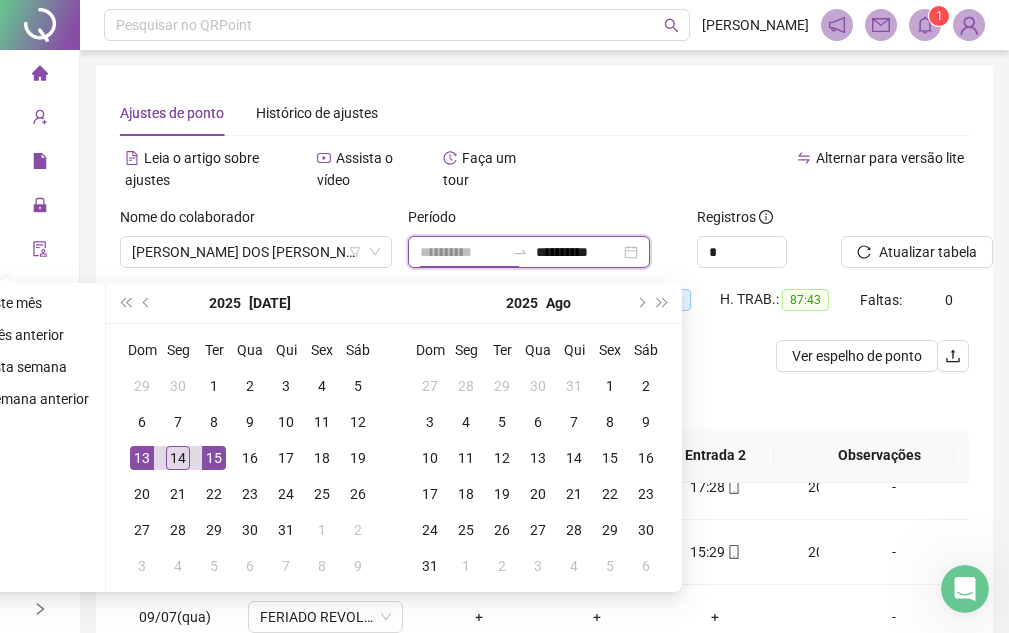 type on "**********" 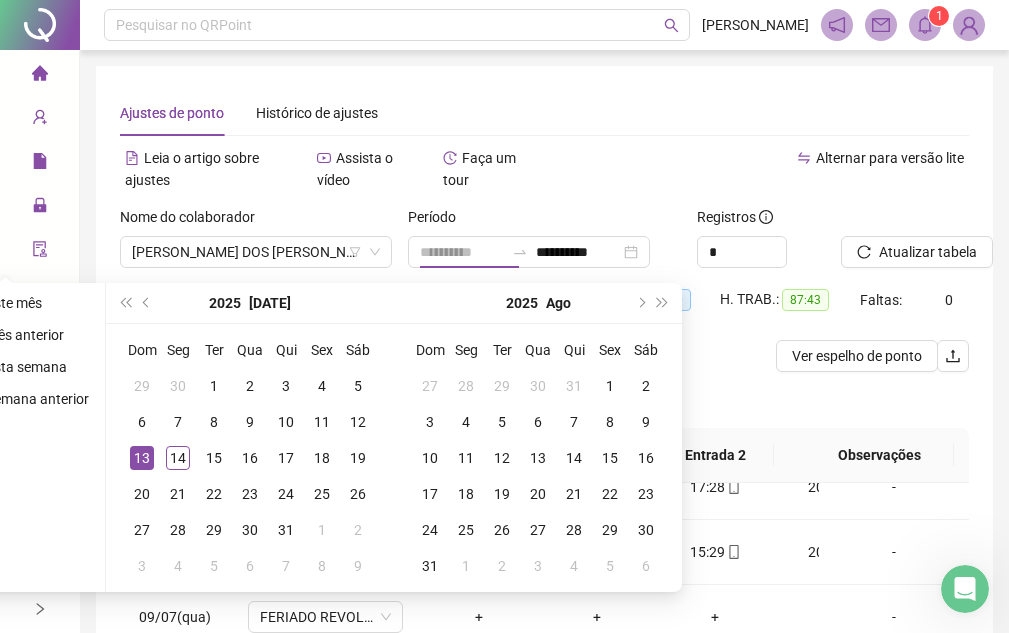 click on "13" at bounding box center (142, 458) 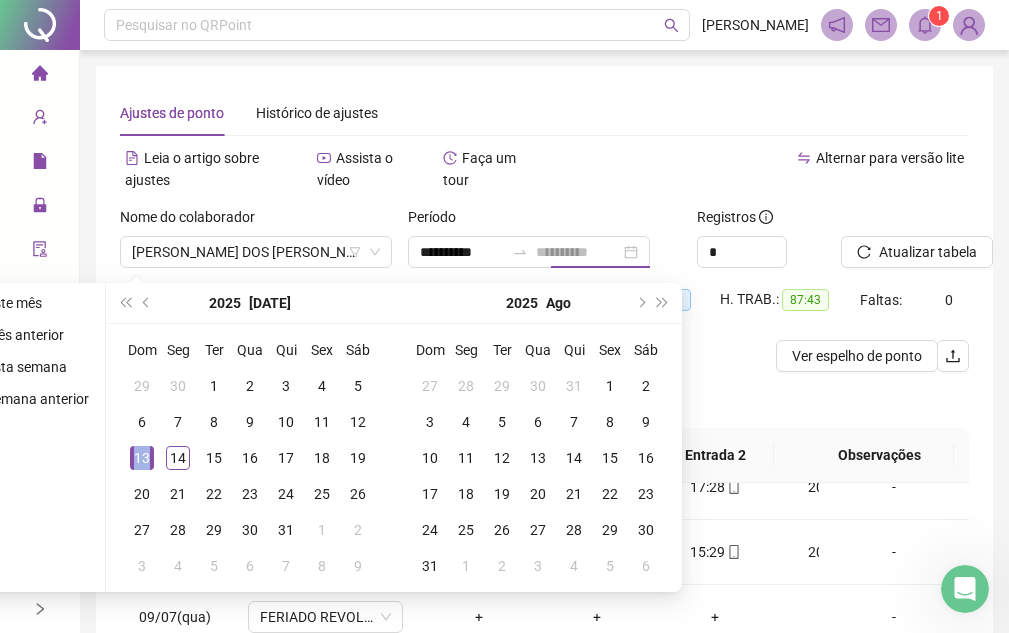 click on "13" at bounding box center [142, 458] 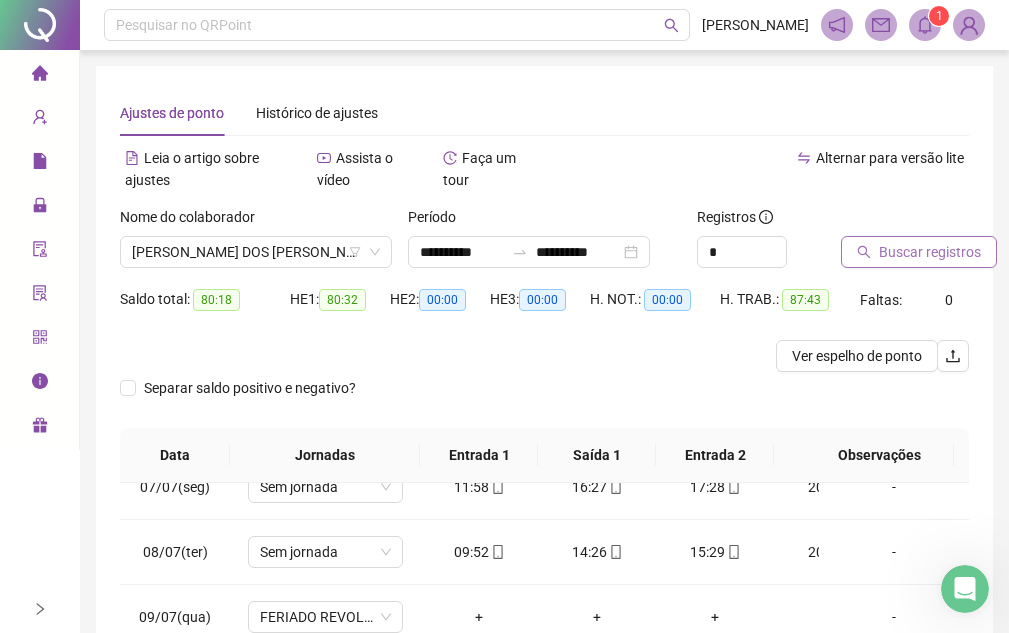 click on "Buscar registros" at bounding box center [930, 252] 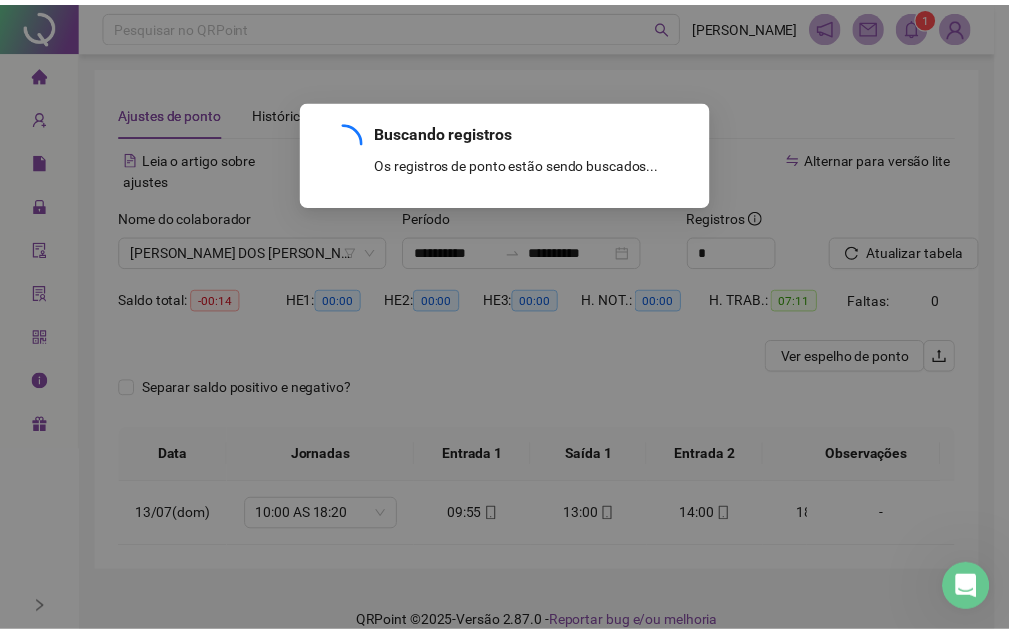 scroll, scrollTop: 0, scrollLeft: 0, axis: both 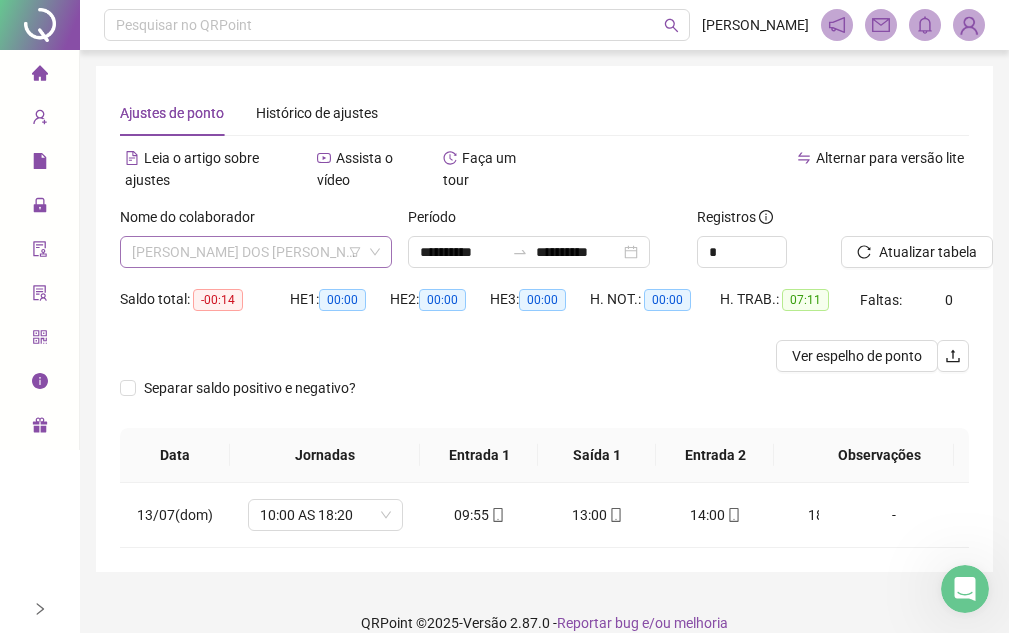 click on "[PERSON_NAME] DOS [PERSON_NAME]" at bounding box center [256, 252] 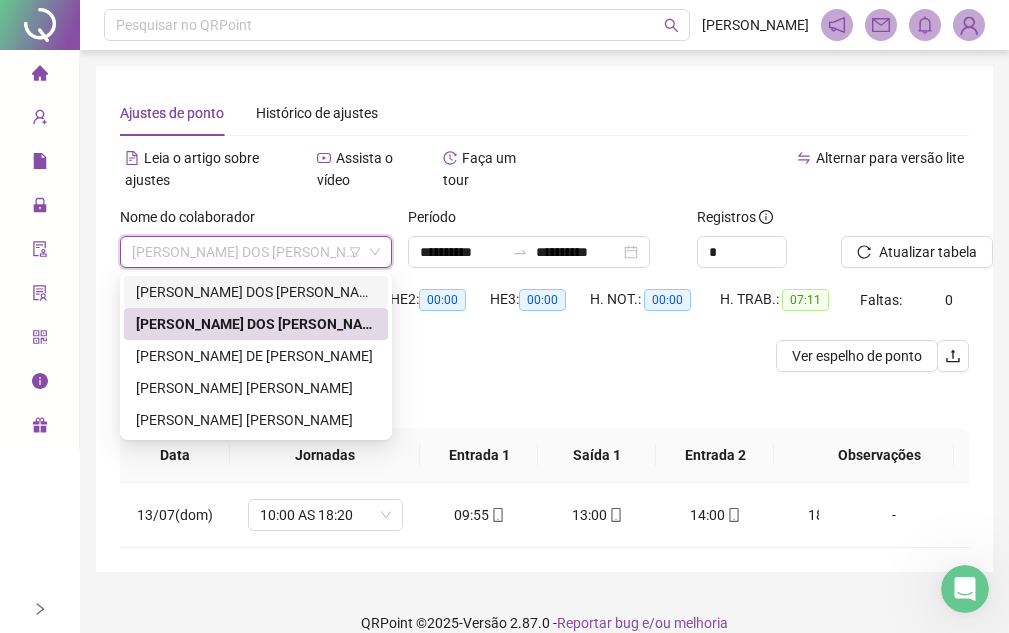 click on "Alternar para versão lite" at bounding box center (757, 158) 